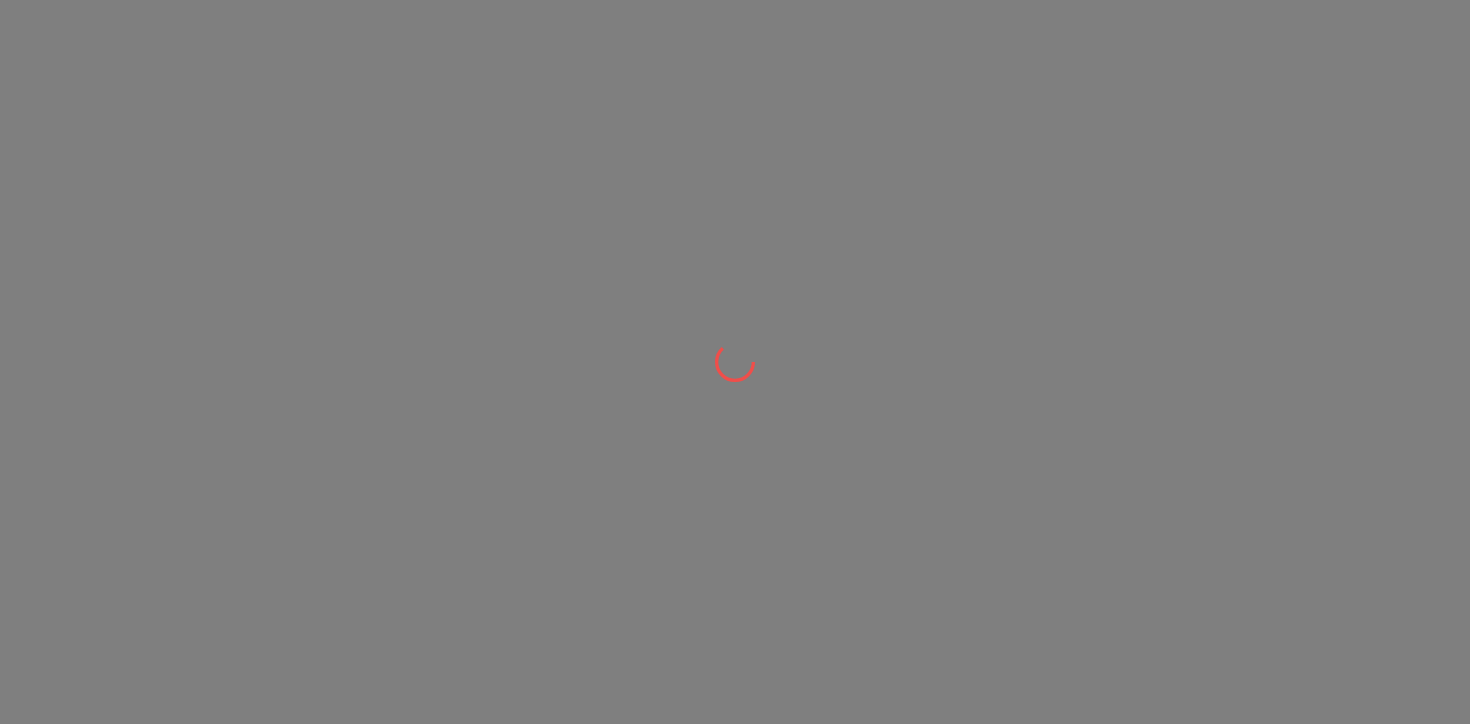 scroll, scrollTop: 0, scrollLeft: 0, axis: both 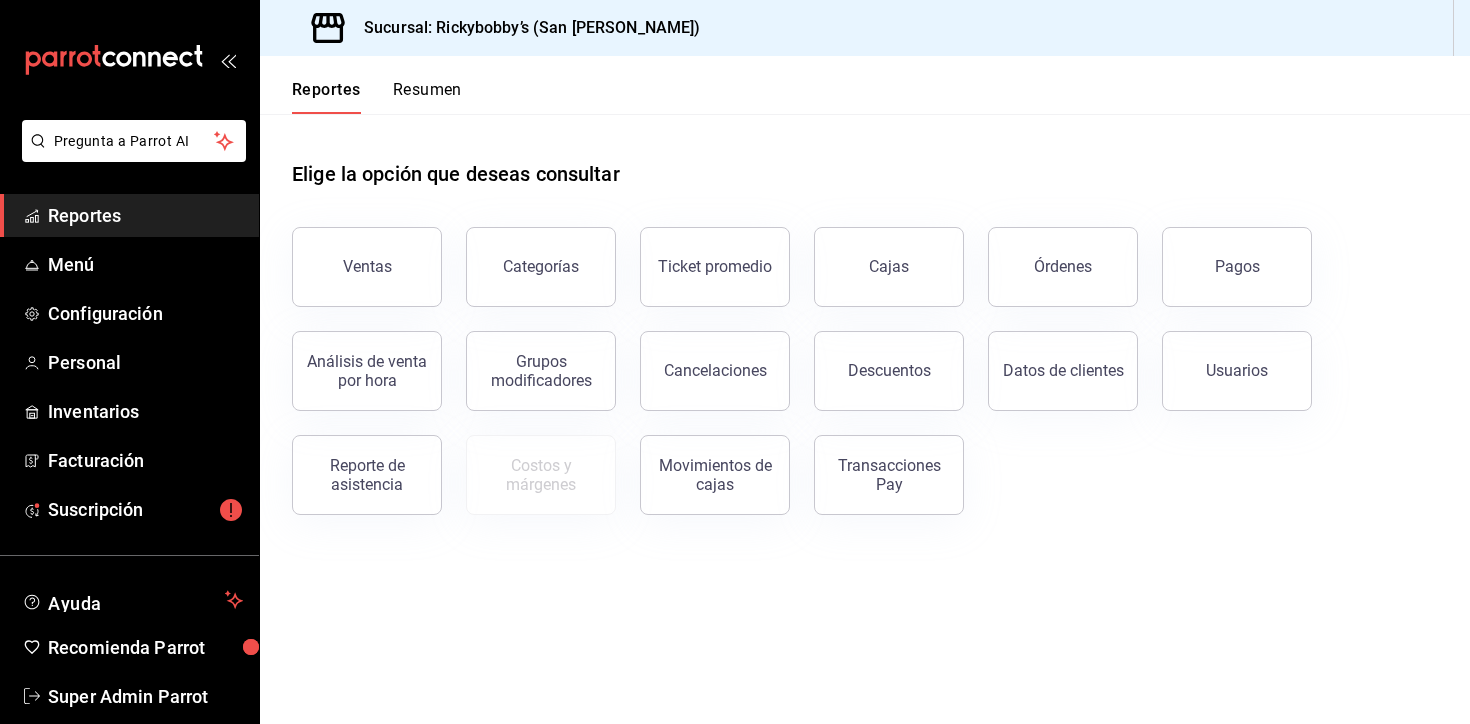 click on "Reportes" at bounding box center (145, 215) 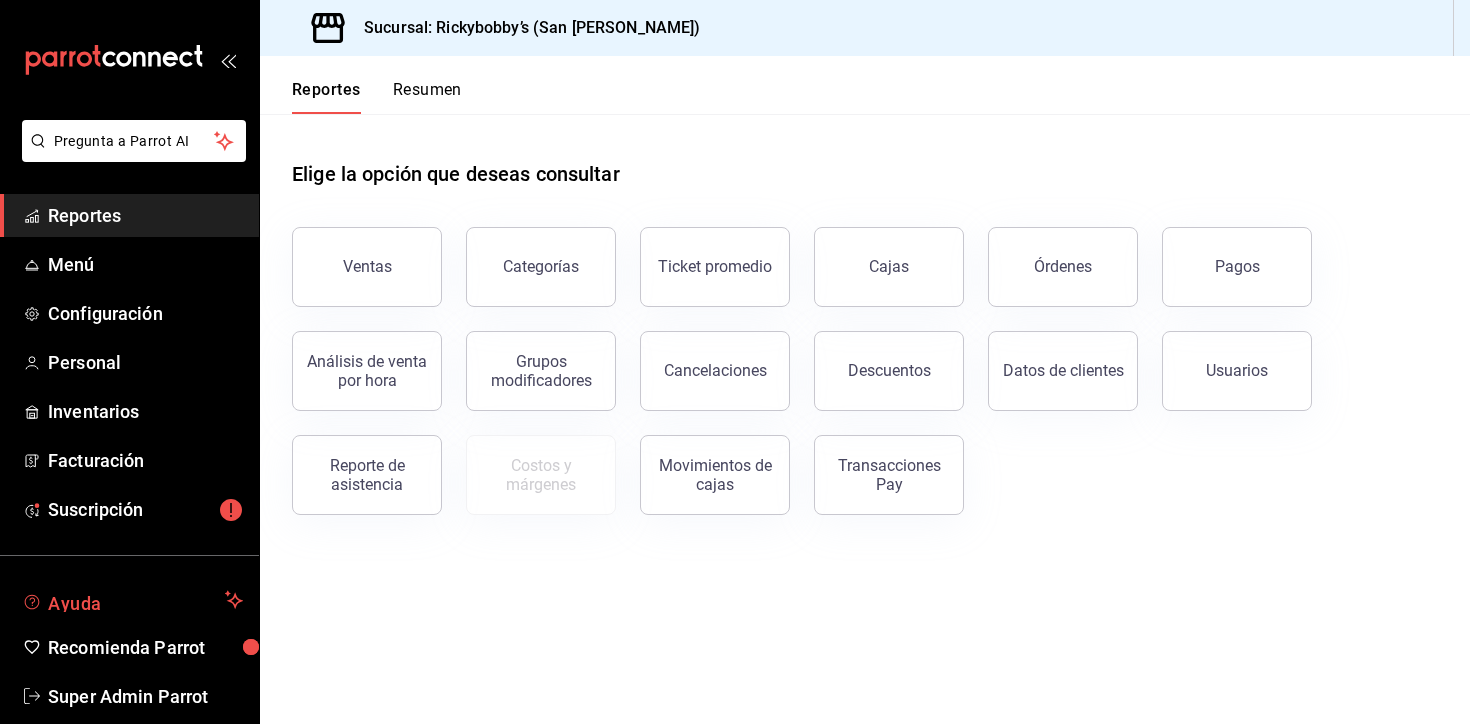 scroll, scrollTop: 30, scrollLeft: 0, axis: vertical 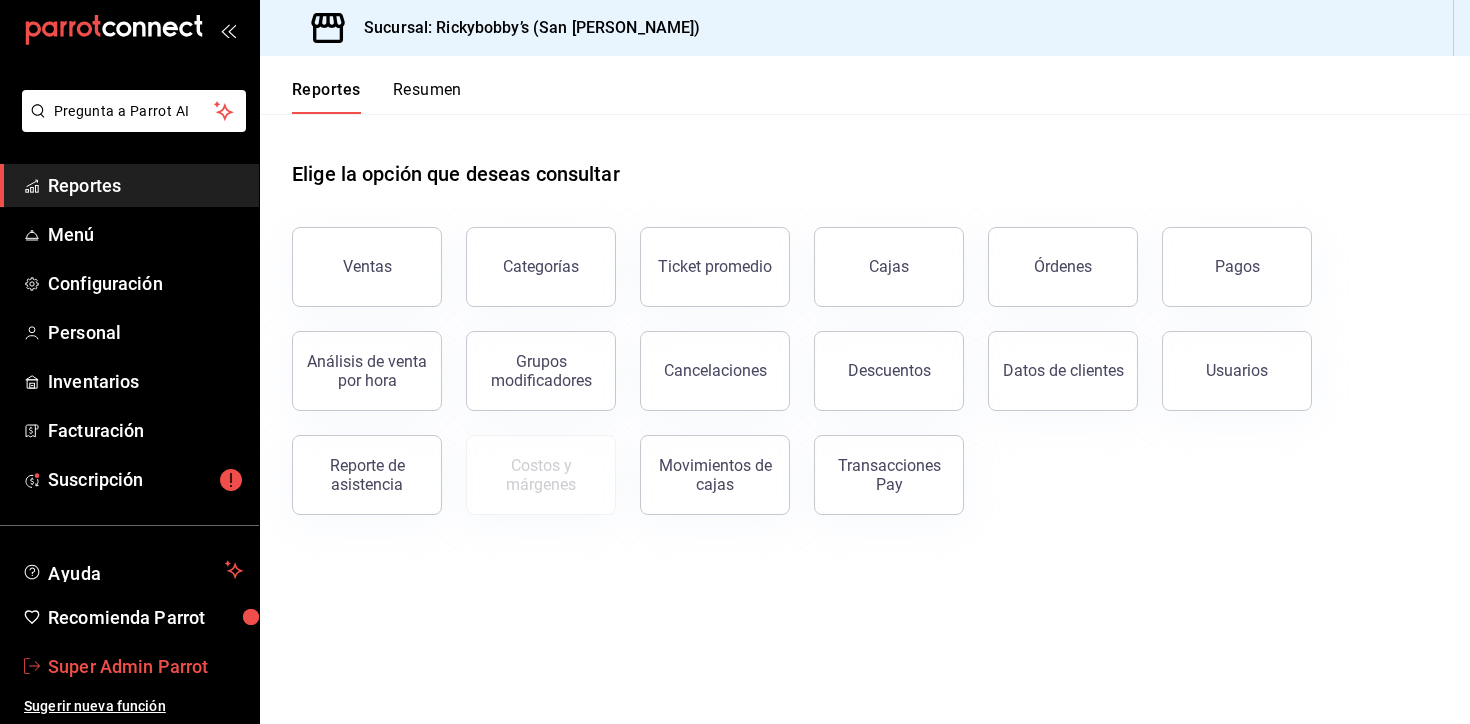 click on "Super Admin Parrot" at bounding box center (145, 666) 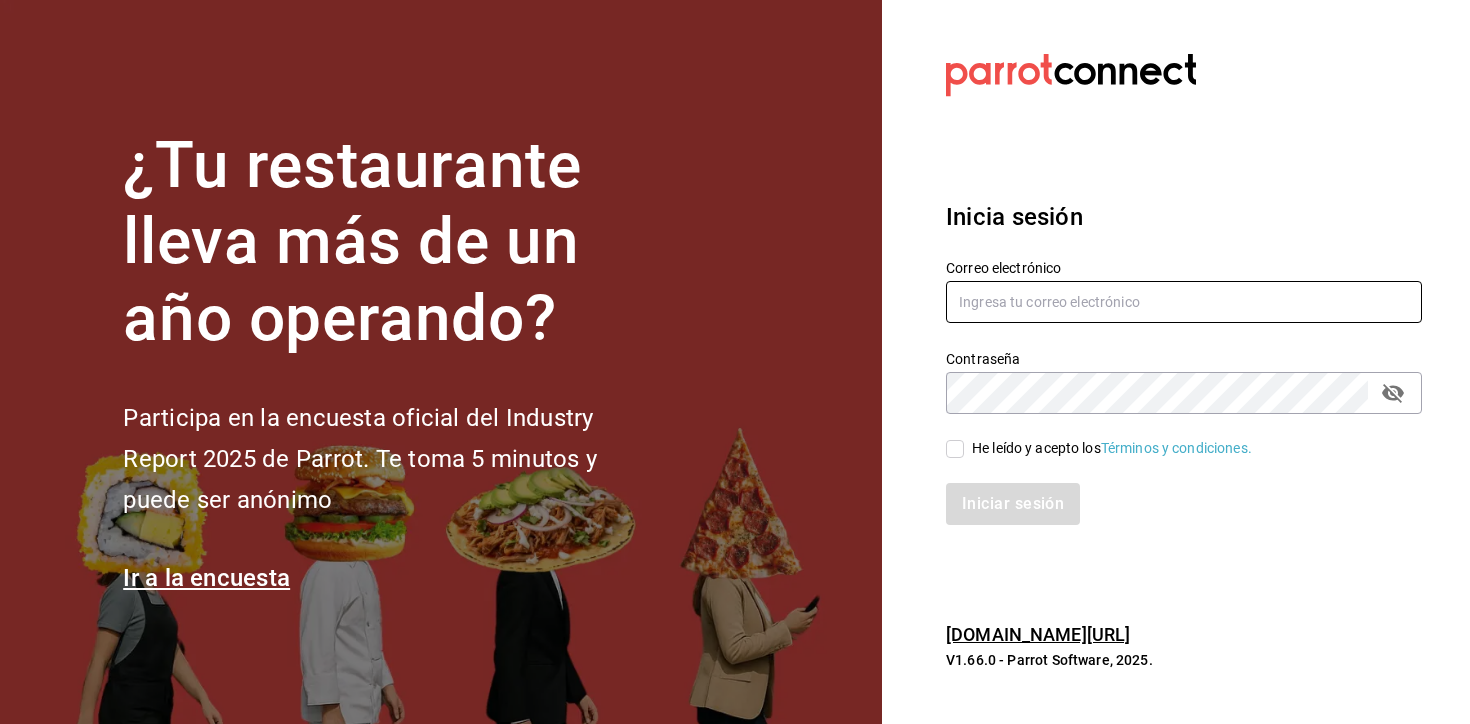 click at bounding box center (1184, 302) 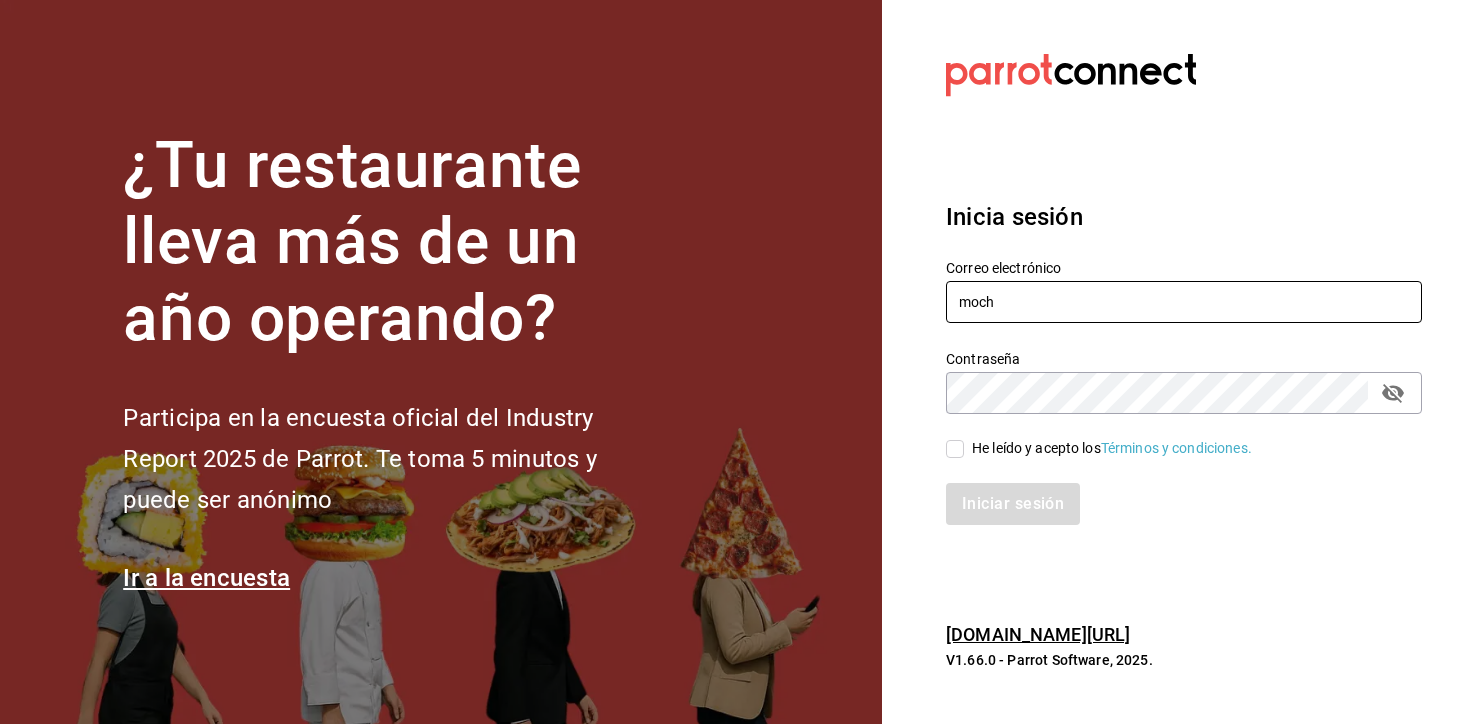 type on "mochomos@costeno.com" 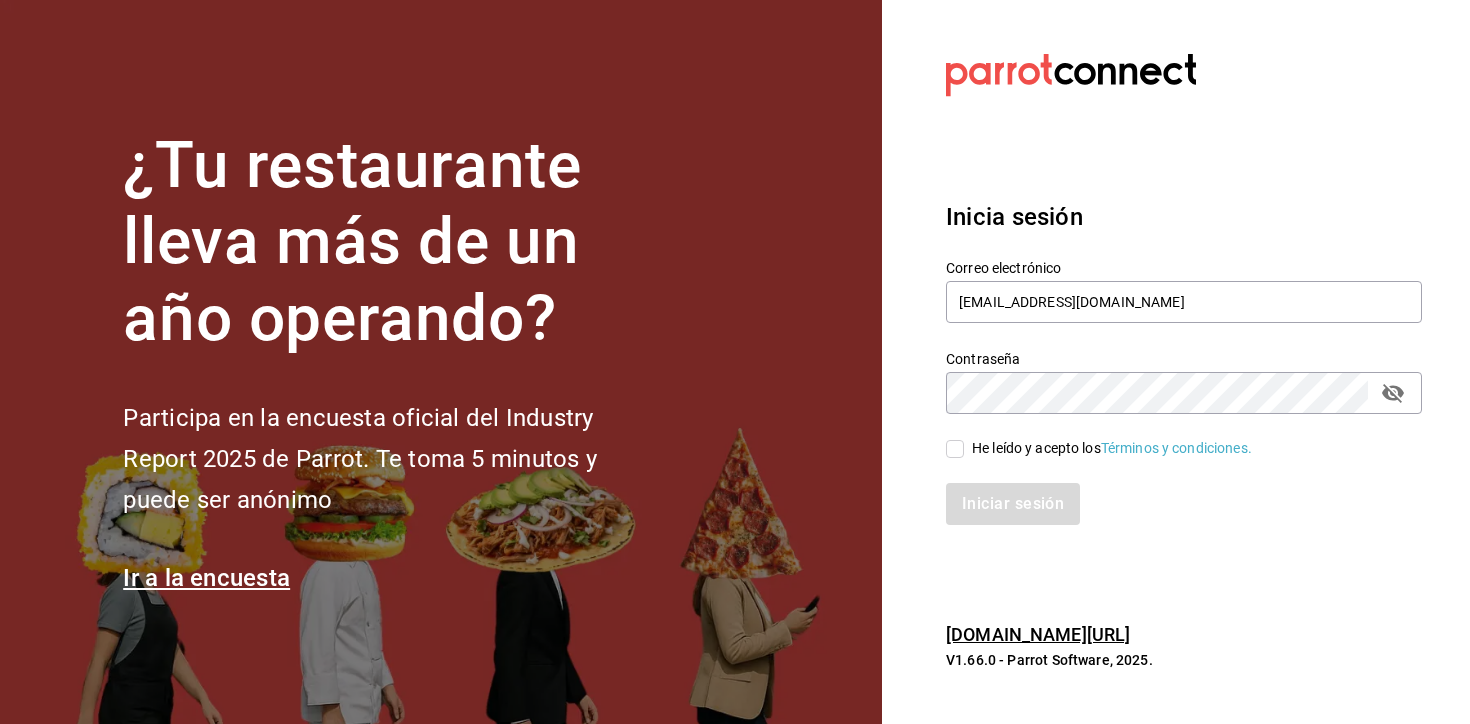 click on "He leído y acepto los  Términos y condiciones." at bounding box center [1112, 448] 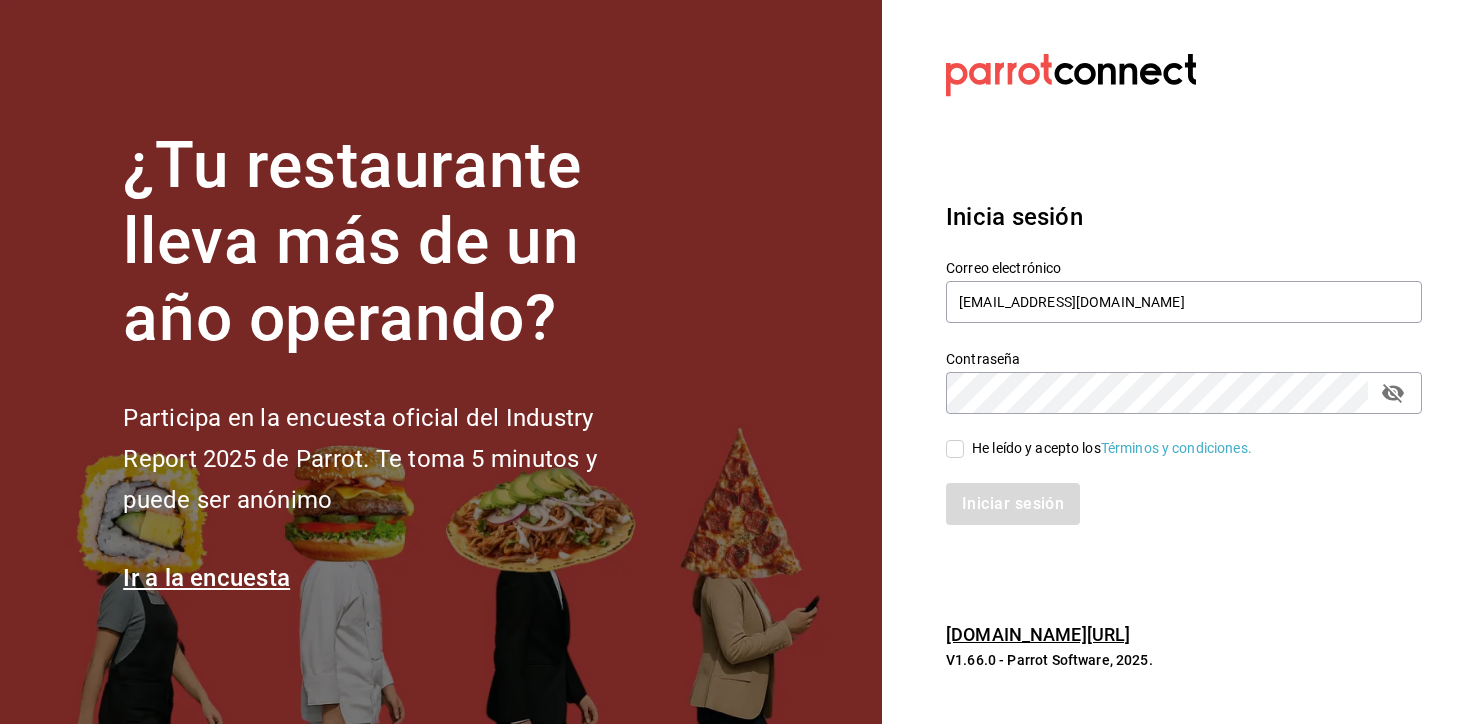 checkbox on "true" 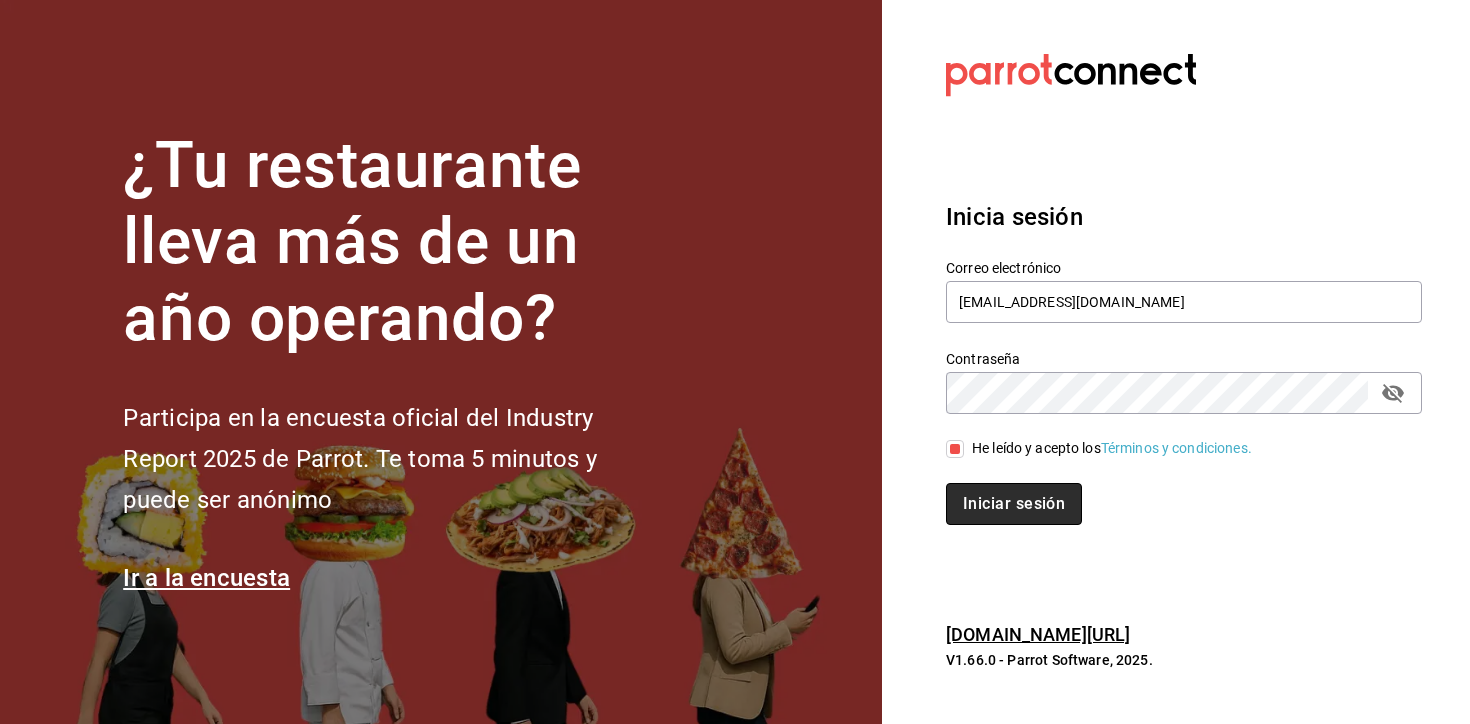 click on "Iniciar sesión" at bounding box center [1014, 504] 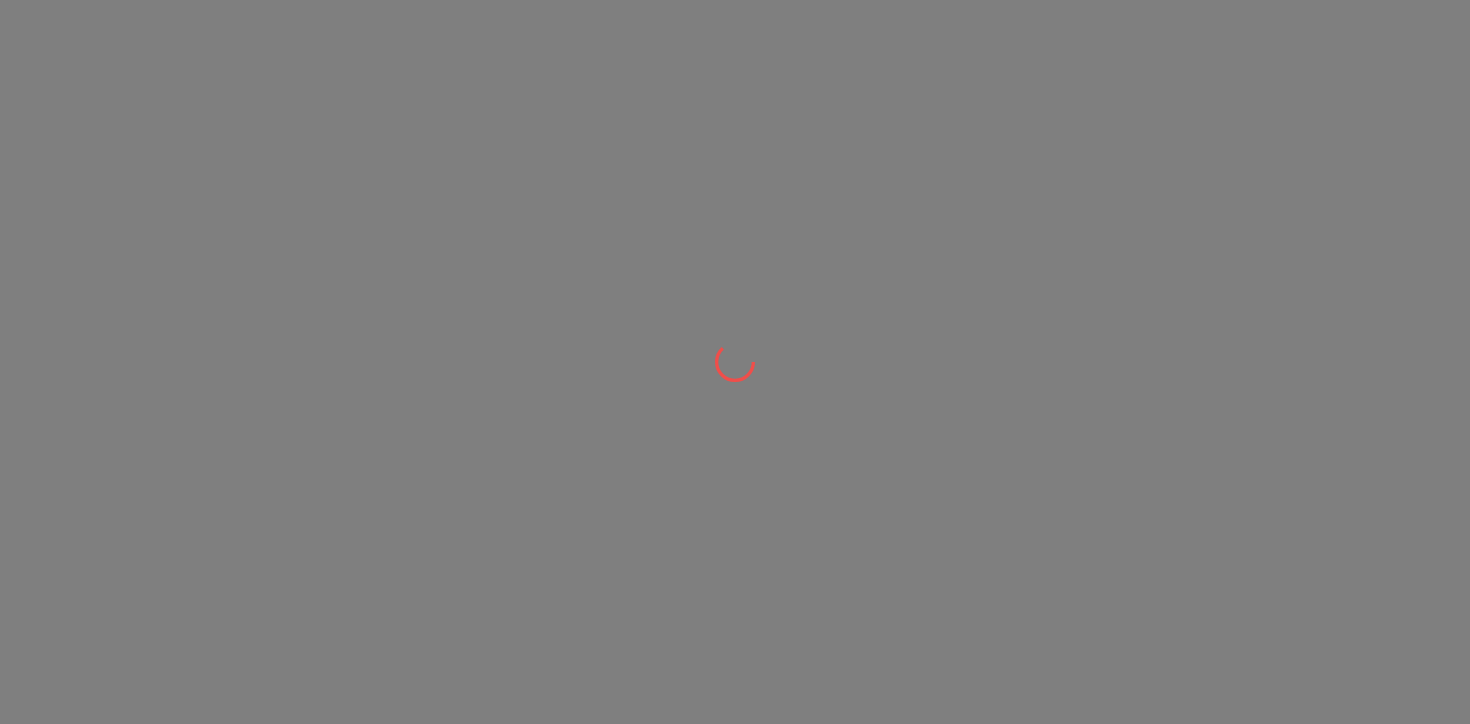 scroll, scrollTop: 0, scrollLeft: 0, axis: both 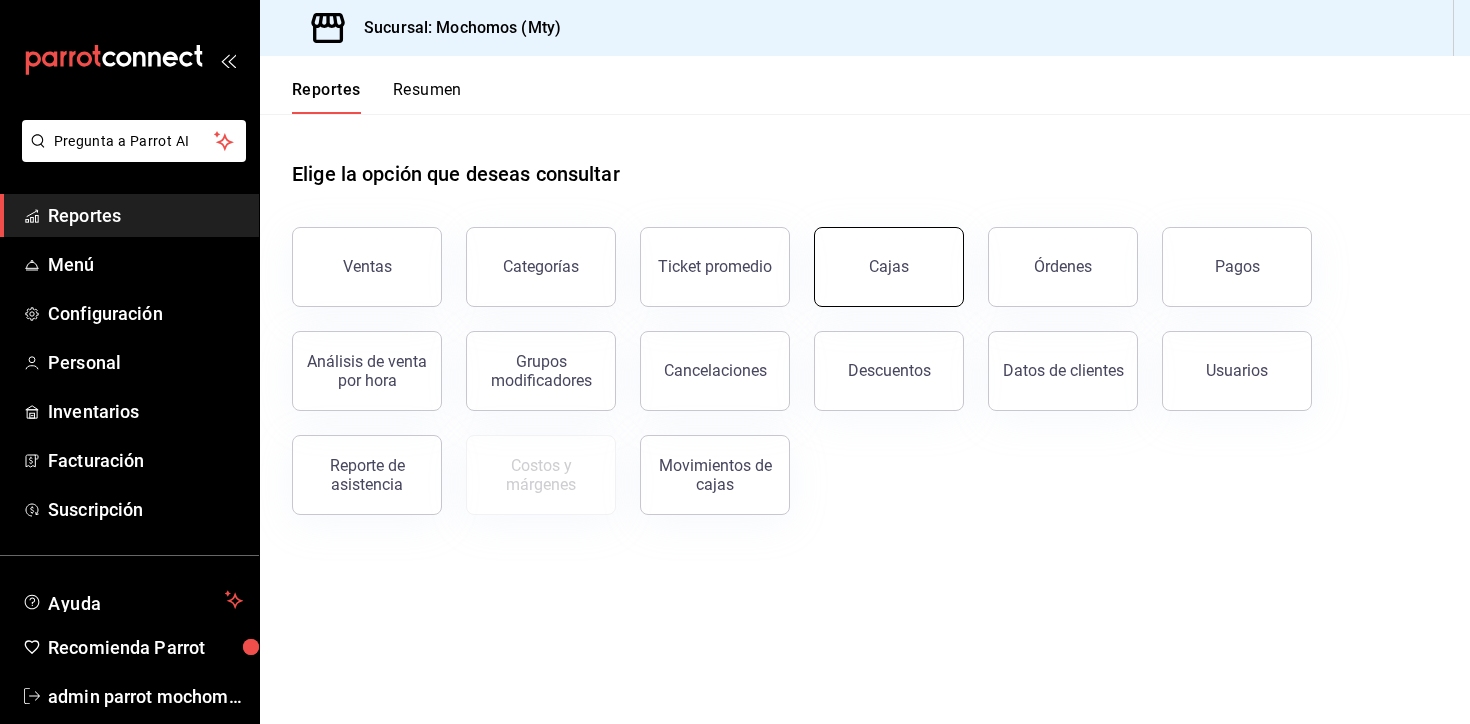 click on "Cajas" at bounding box center [889, 267] 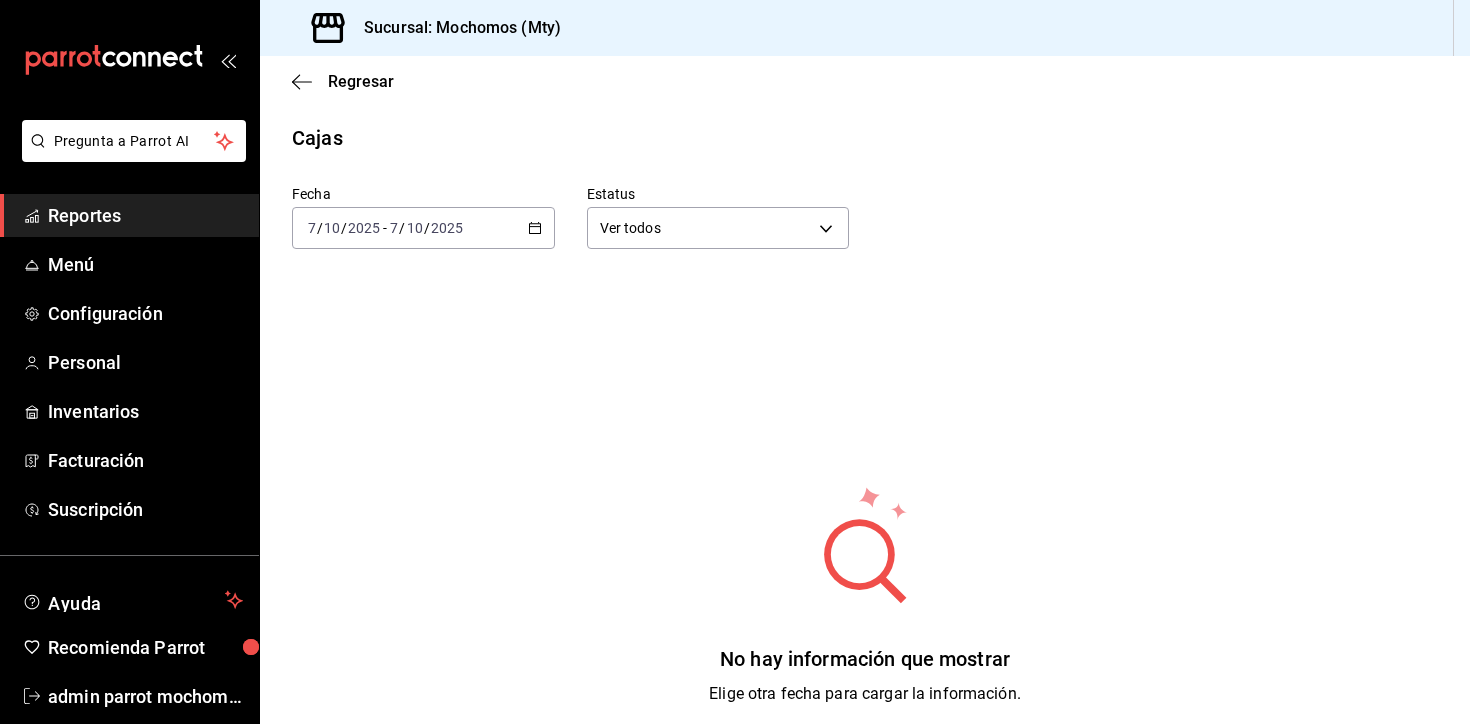 click on "[DATE] [DATE] - [DATE] [DATE]" at bounding box center (423, 228) 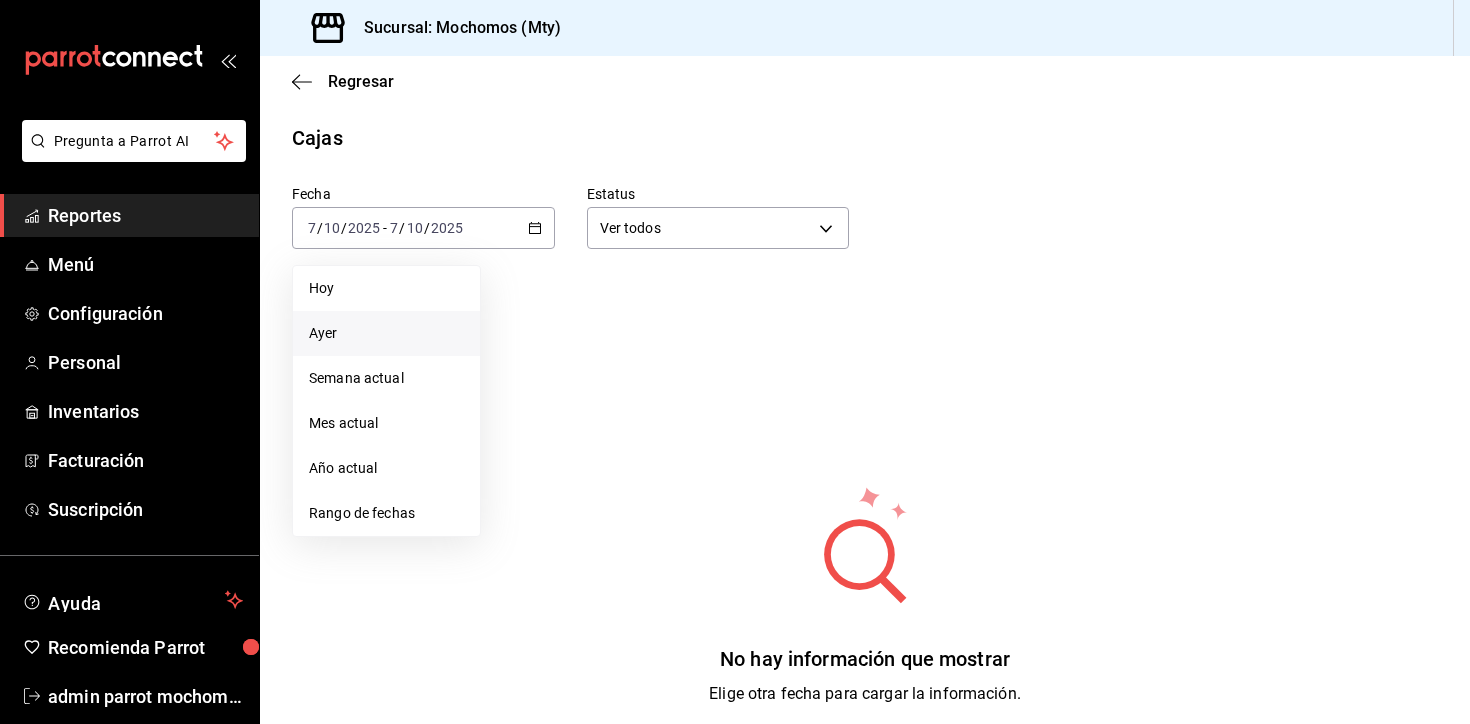 click on "Ayer" at bounding box center [386, 333] 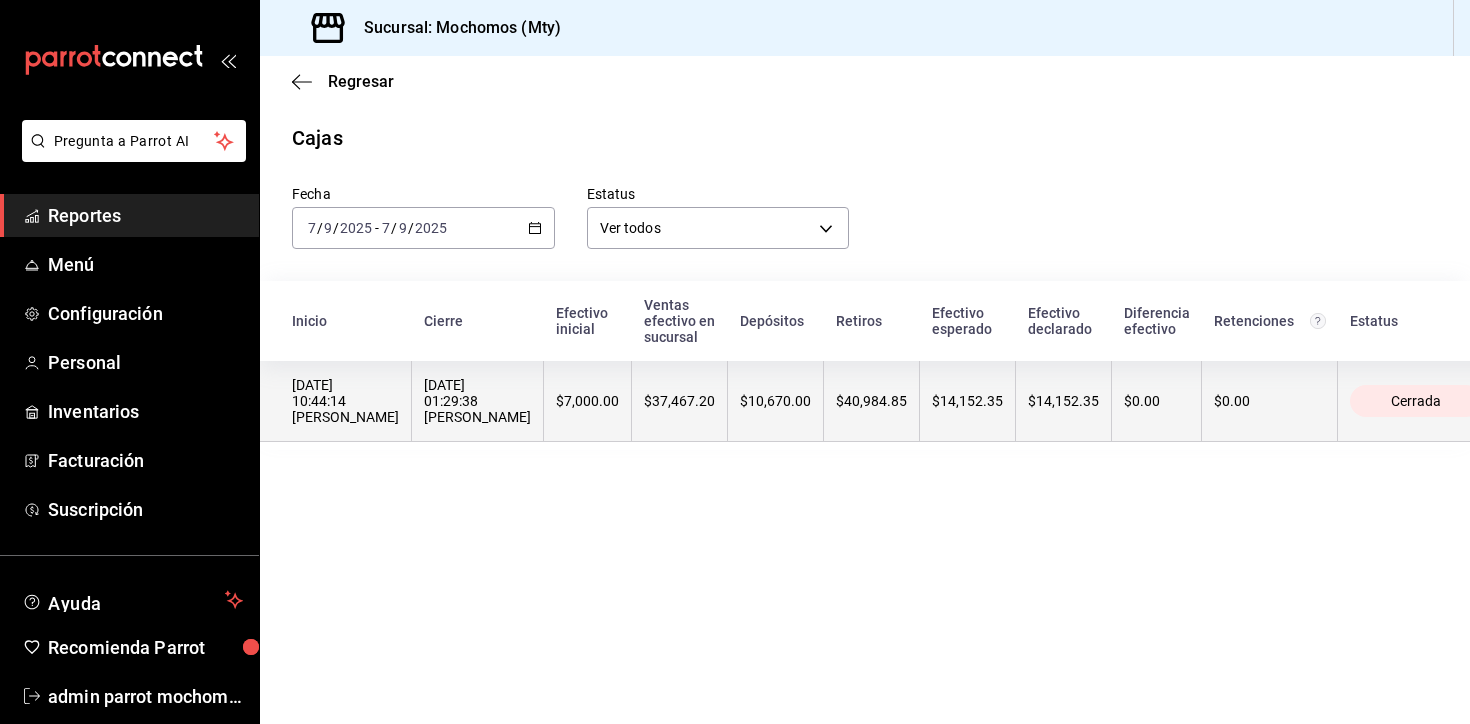 click on "$7,000.00" at bounding box center [588, 401] 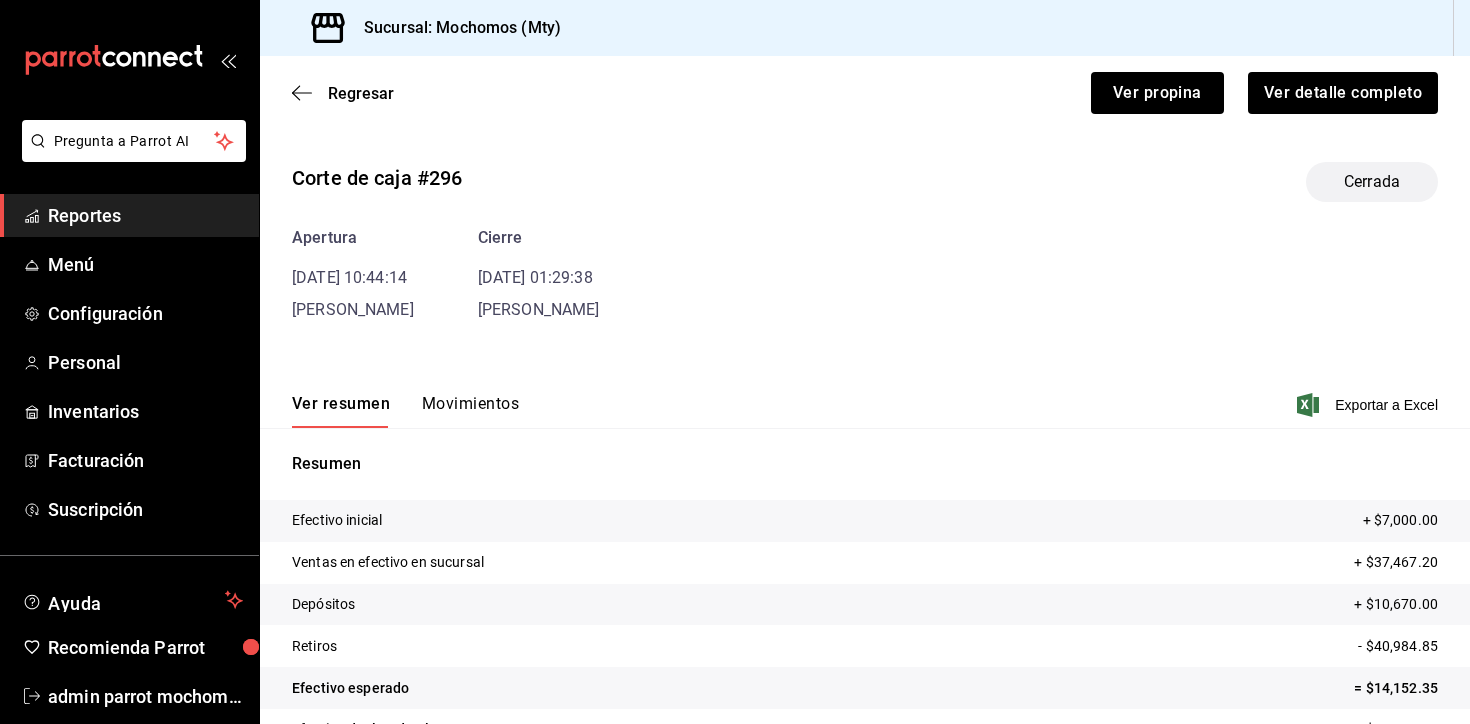 scroll, scrollTop: 92, scrollLeft: 0, axis: vertical 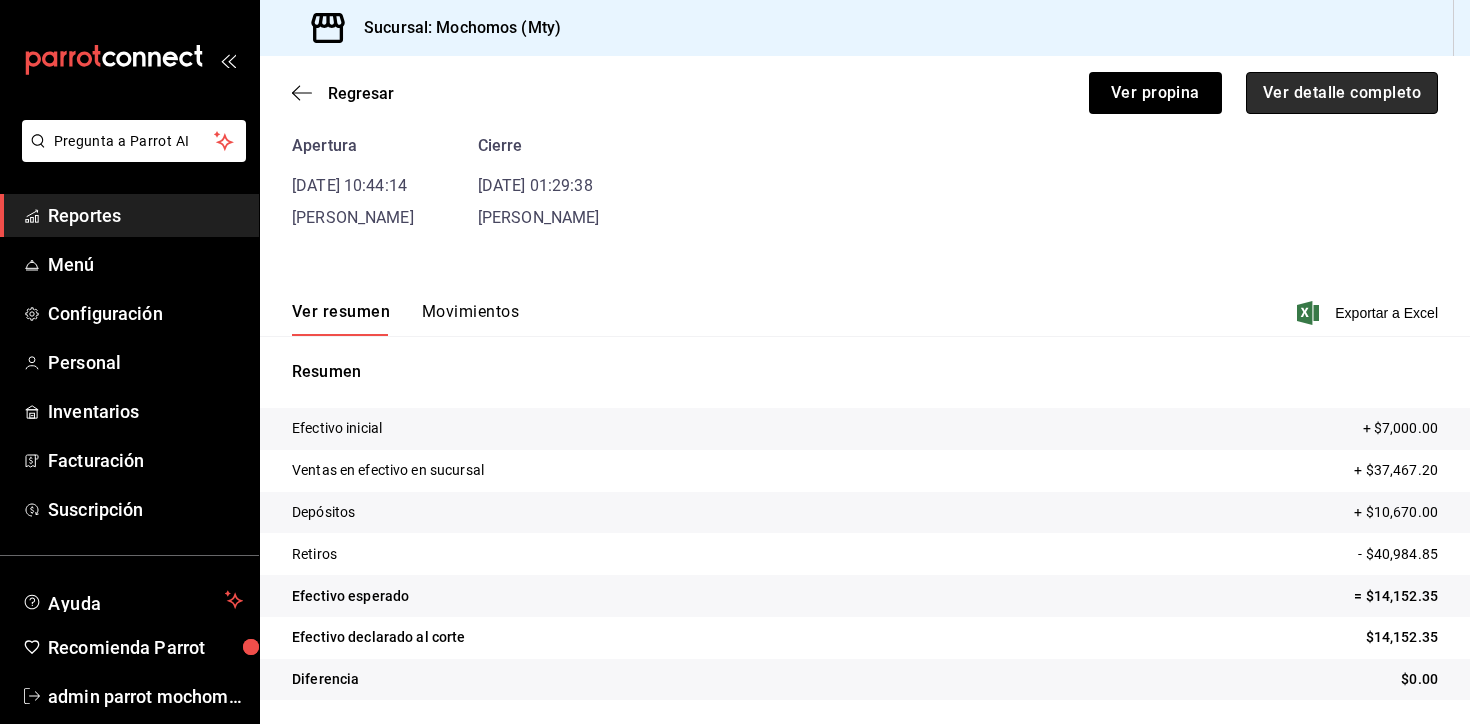 click on "Ver detalle completo" at bounding box center [1342, 93] 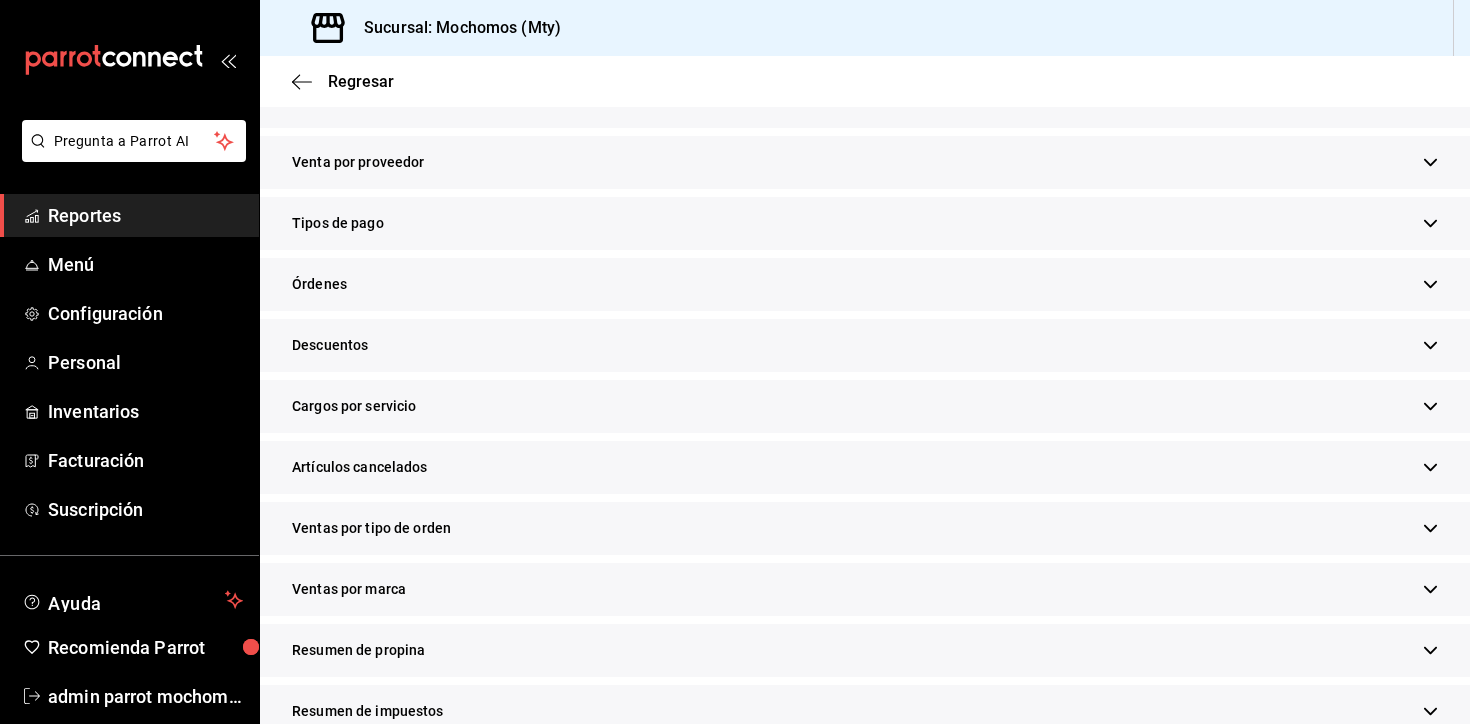 scroll, scrollTop: 520, scrollLeft: 0, axis: vertical 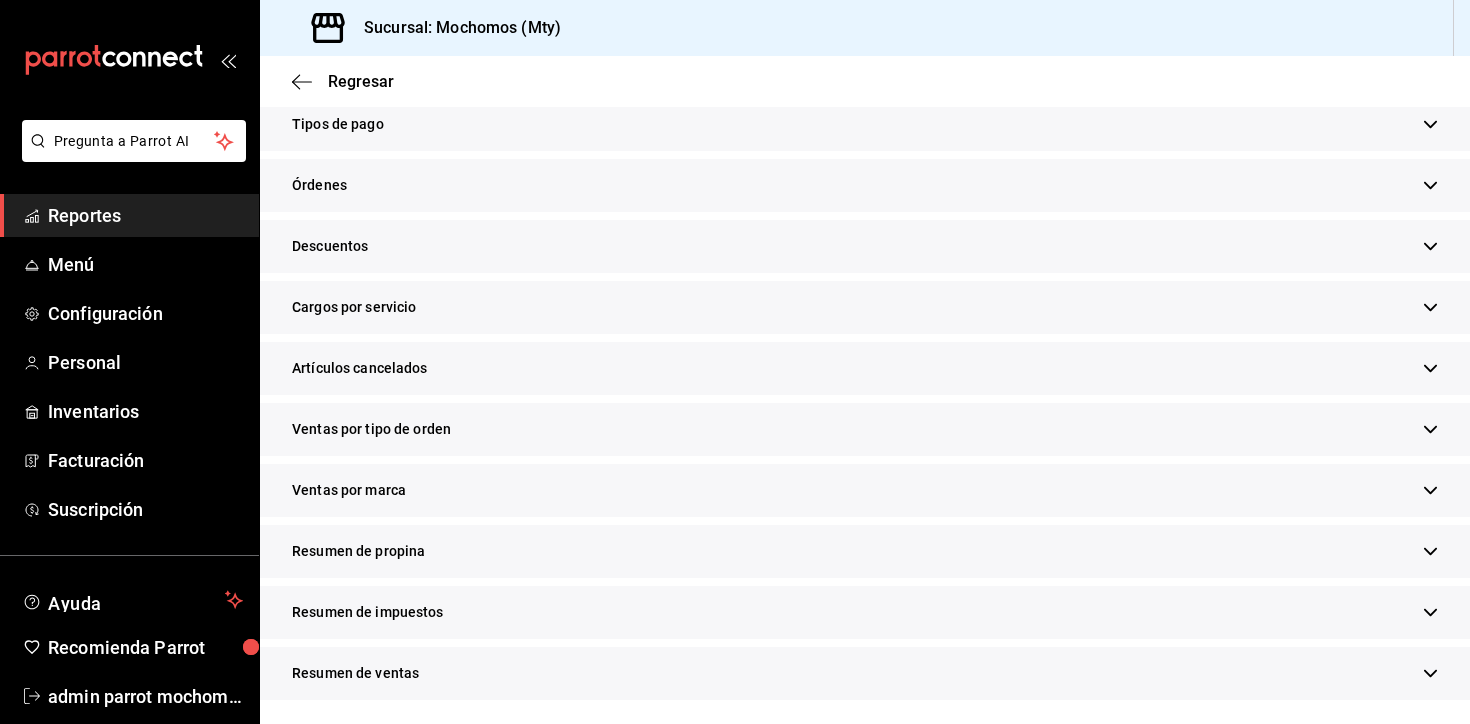 click on "Resumen de ventas" at bounding box center (865, 673) 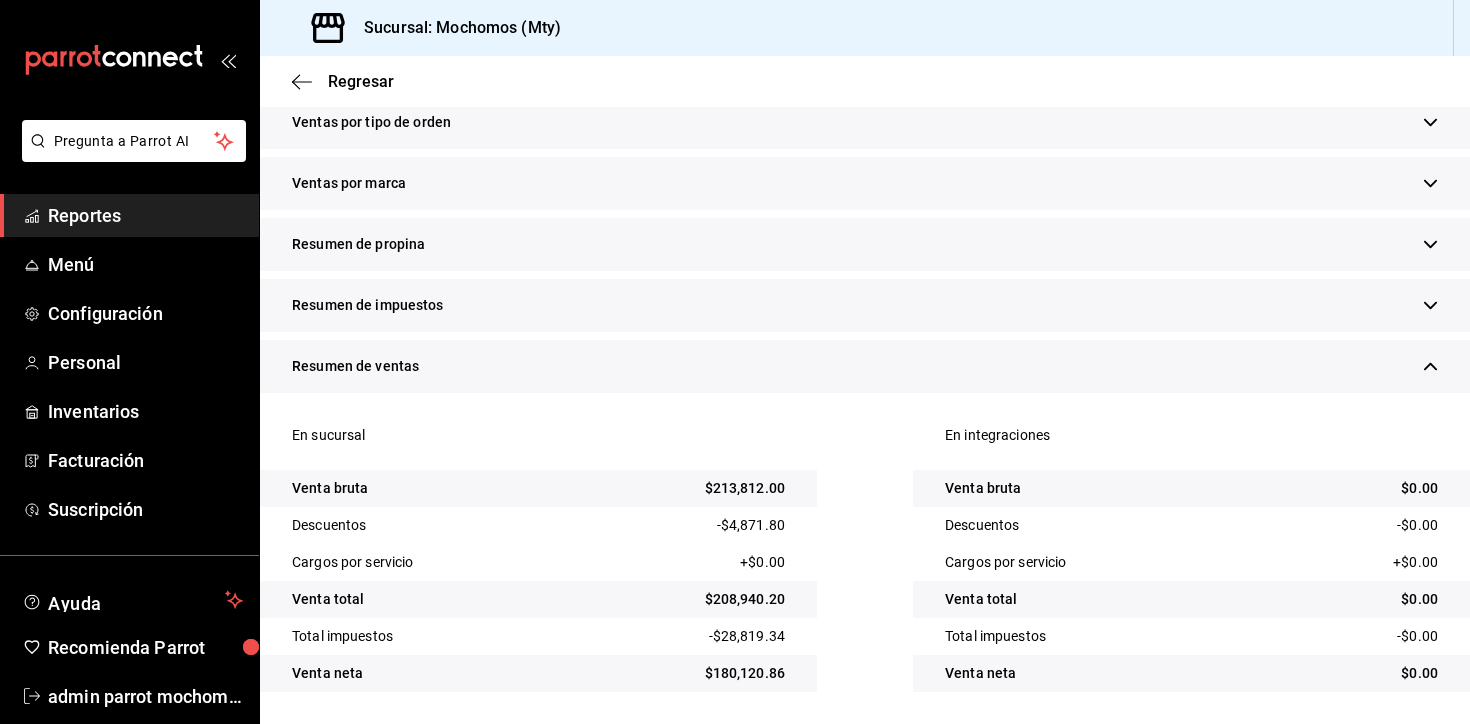 scroll, scrollTop: 0, scrollLeft: 0, axis: both 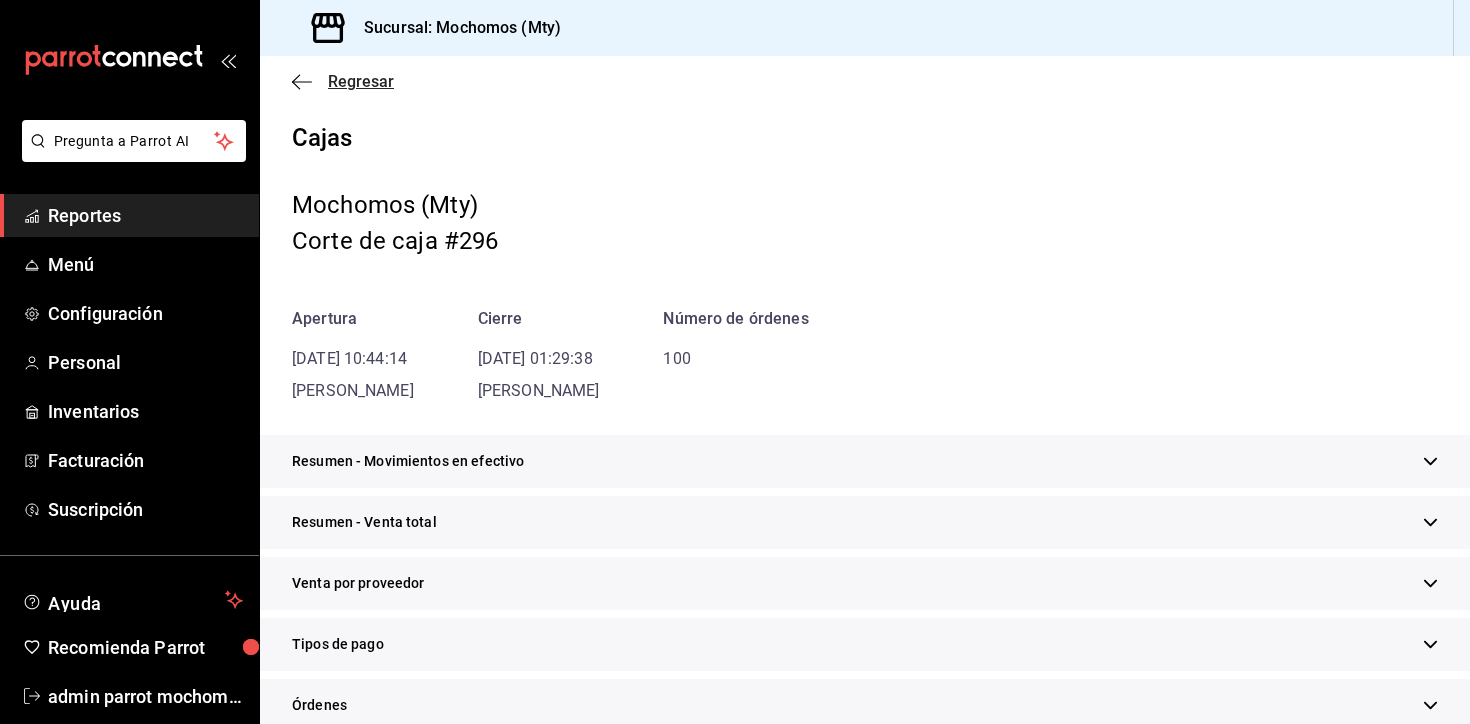 click 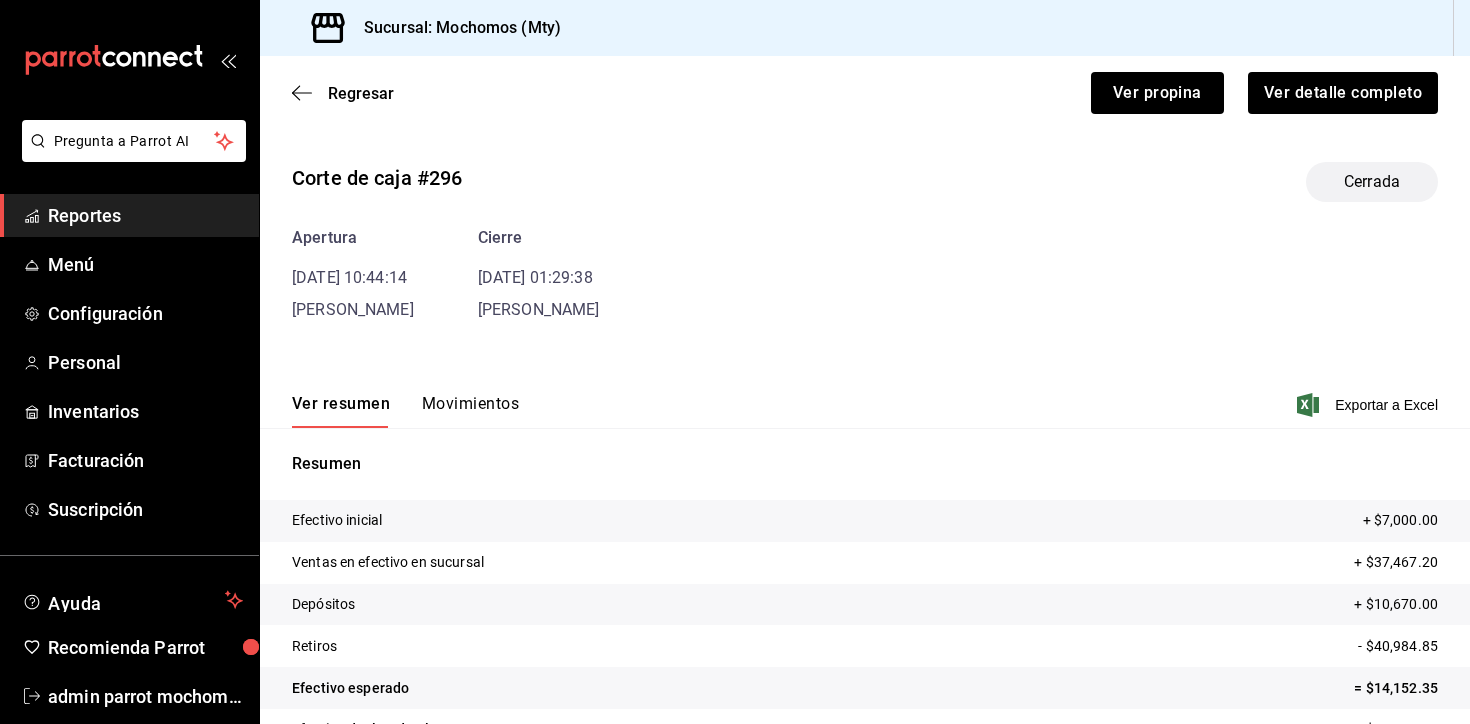 click on "Apertura [DATE] 10:44:14 [PERSON_NAME] [DATE] 01:29:38 [PERSON_NAME]" at bounding box center (865, 274) 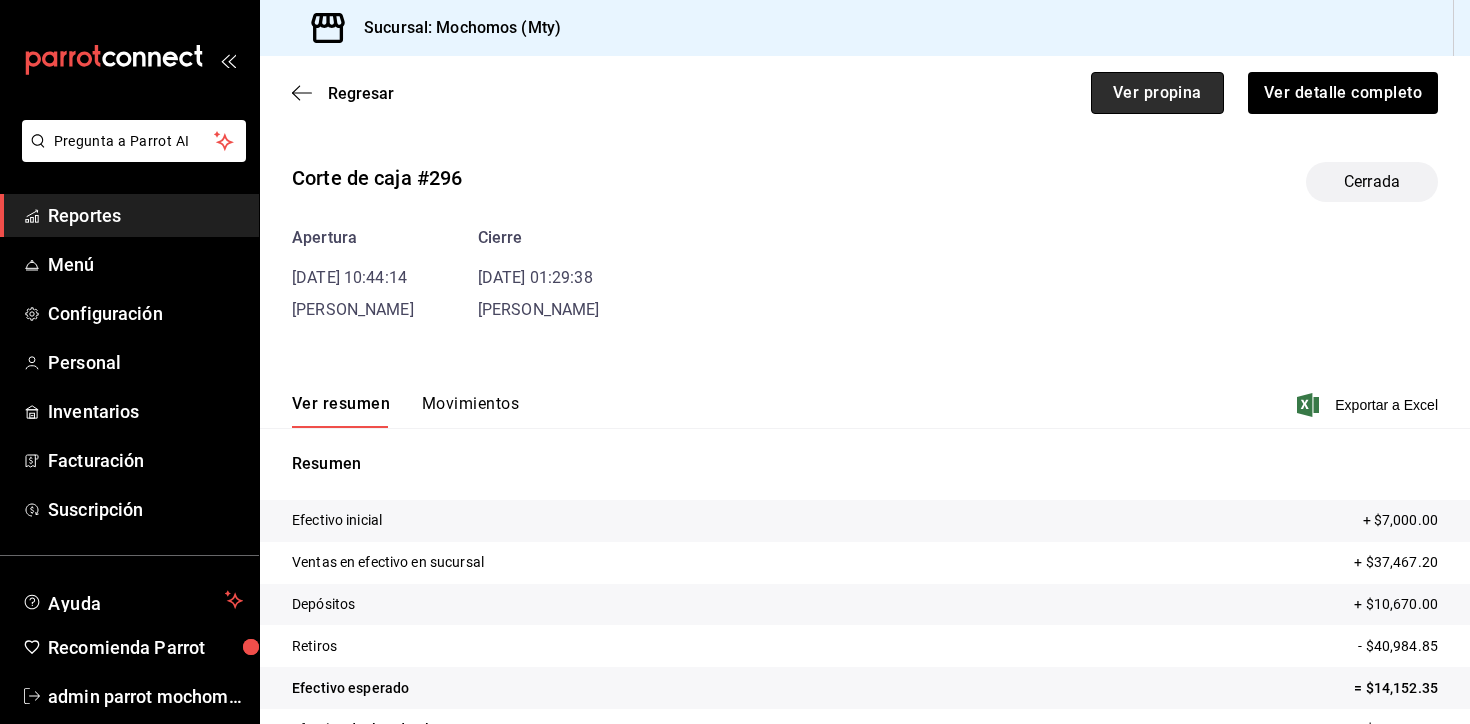 click on "Ver propina" at bounding box center [1157, 93] 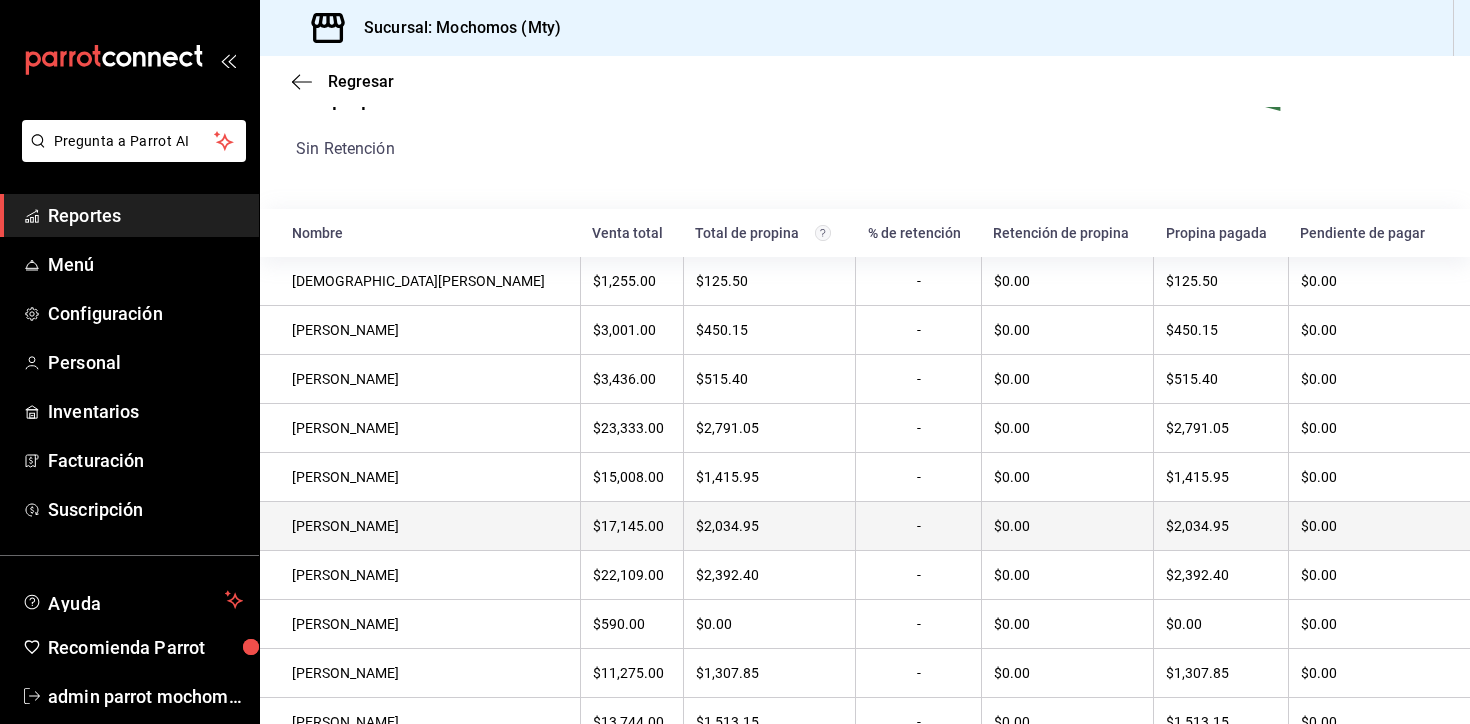 scroll, scrollTop: 0, scrollLeft: 0, axis: both 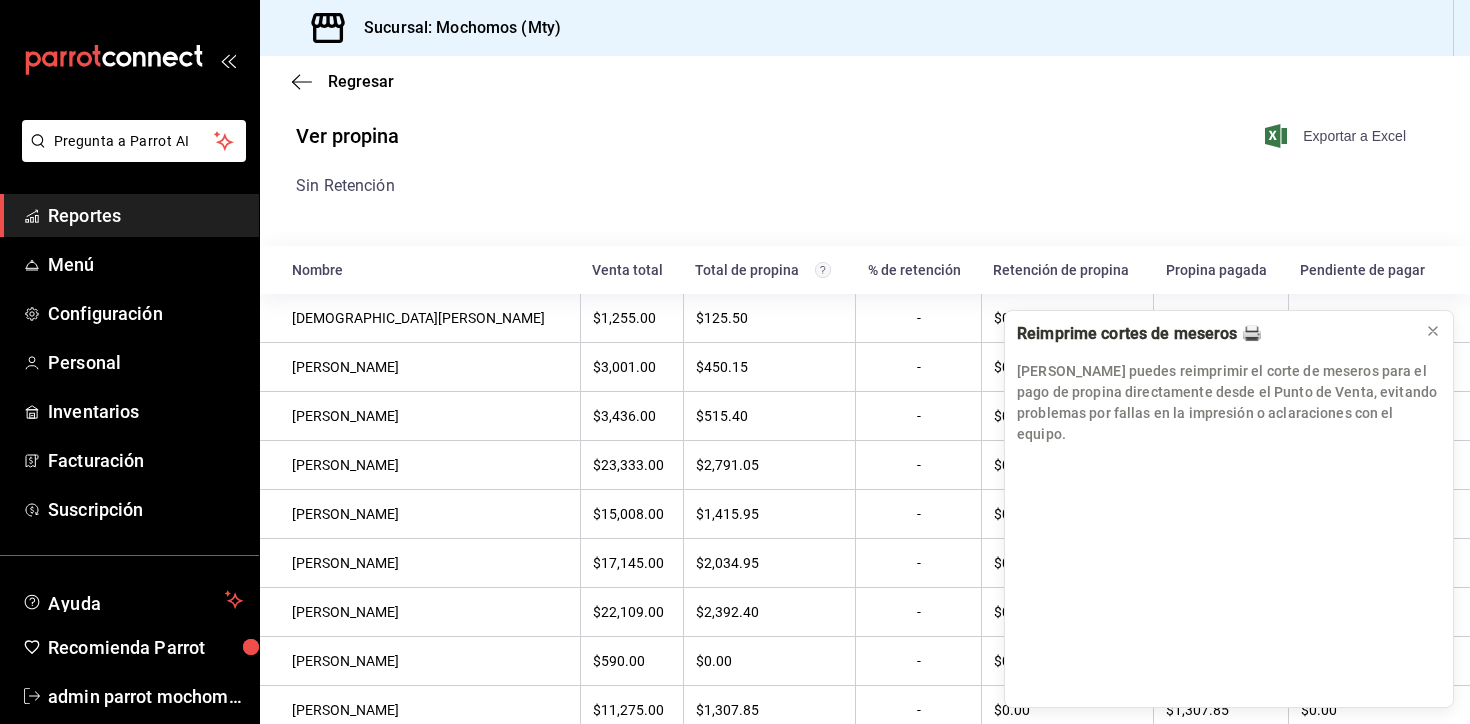 click on "Exportar a Excel" at bounding box center (1337, 136) 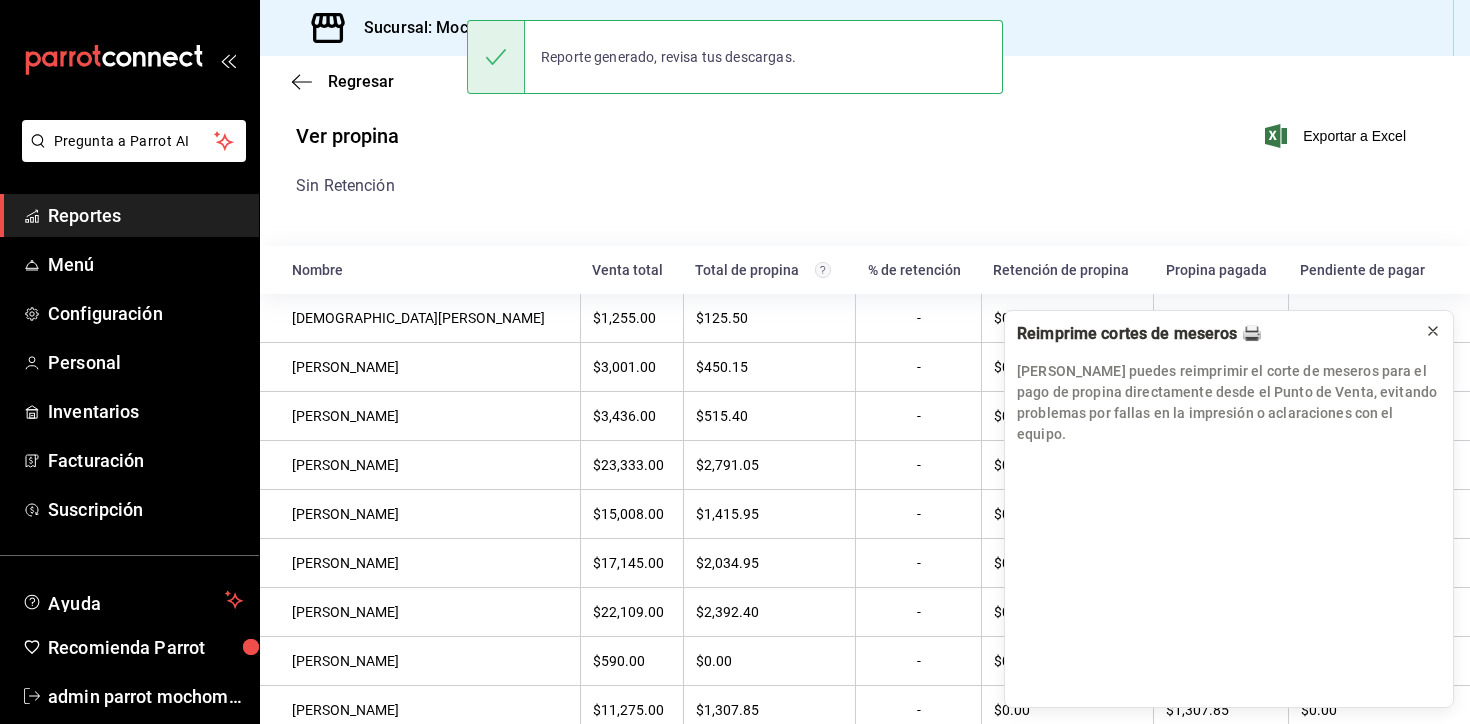 click on "$0.00" at bounding box center [1379, 366] 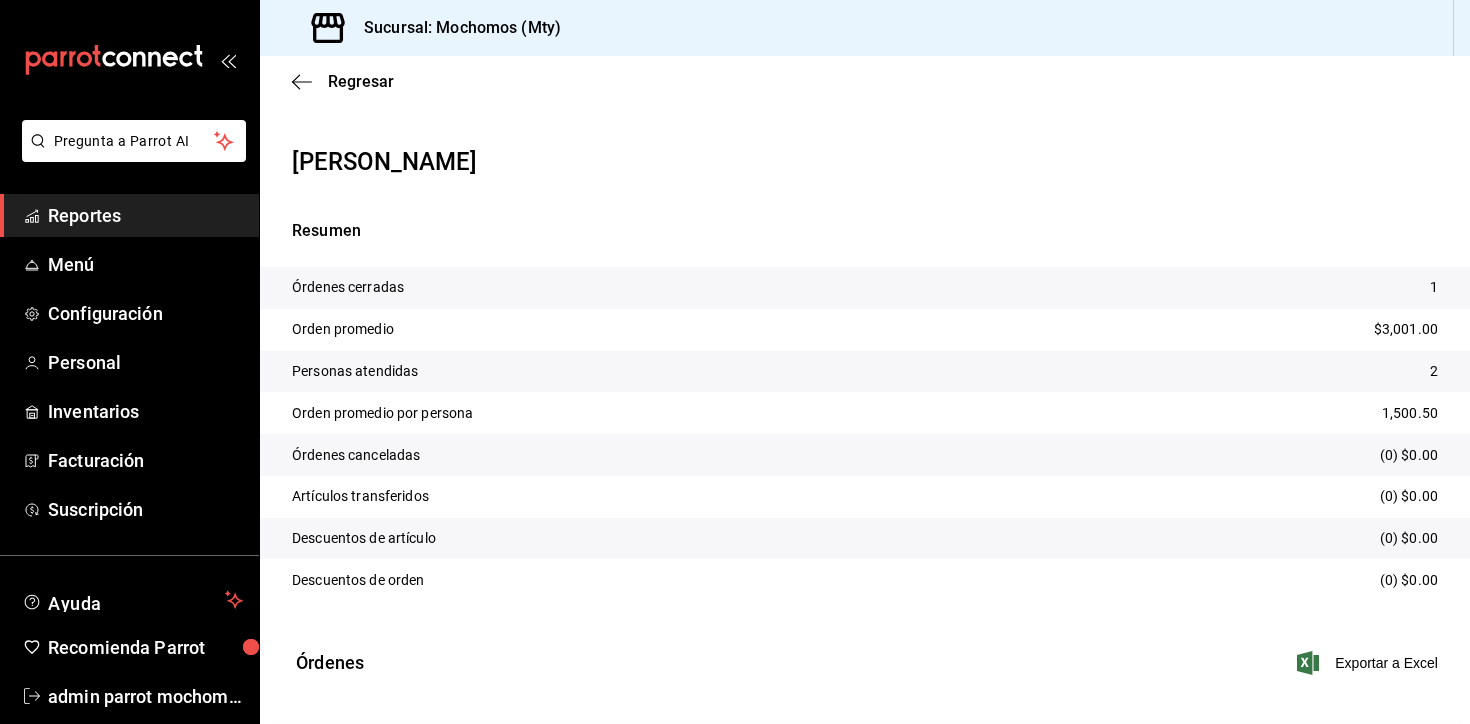 click on "[PERSON_NAME]" at bounding box center (873, 167) 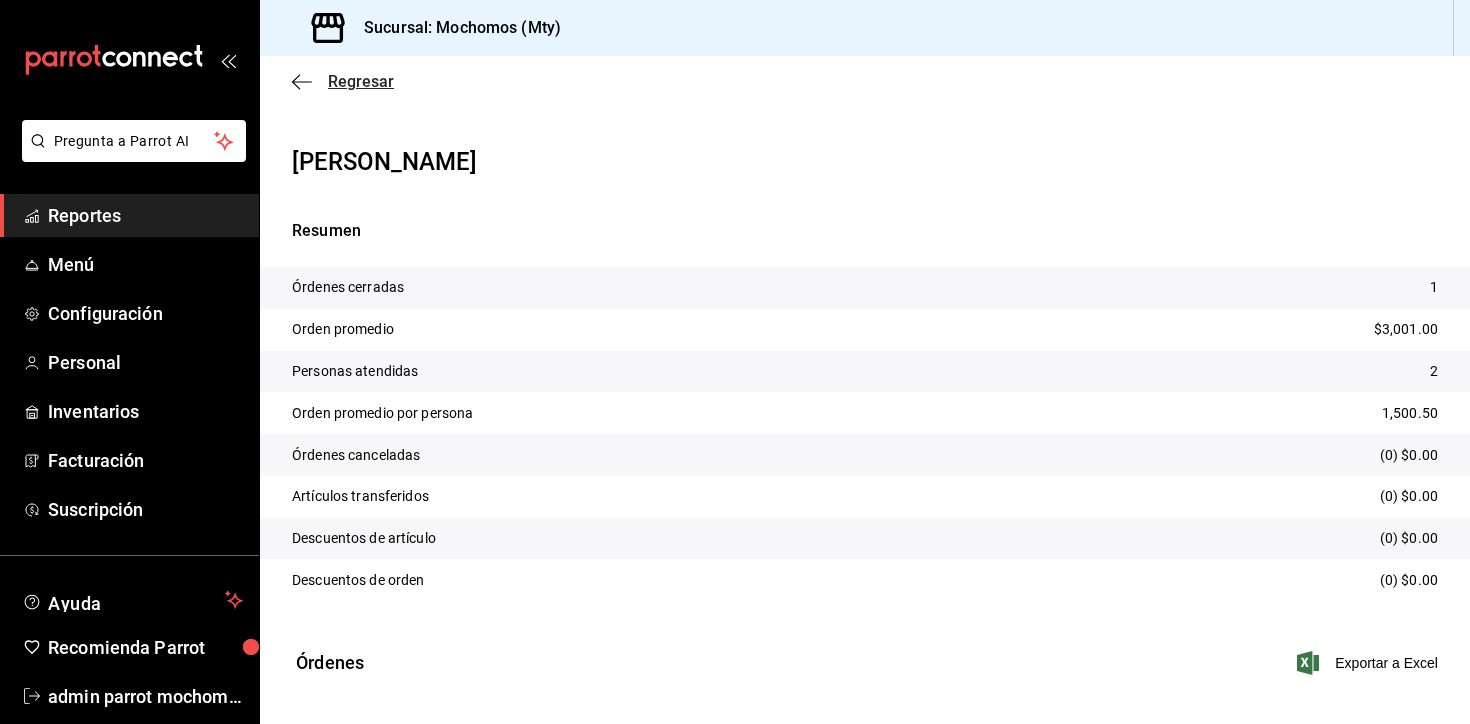 click 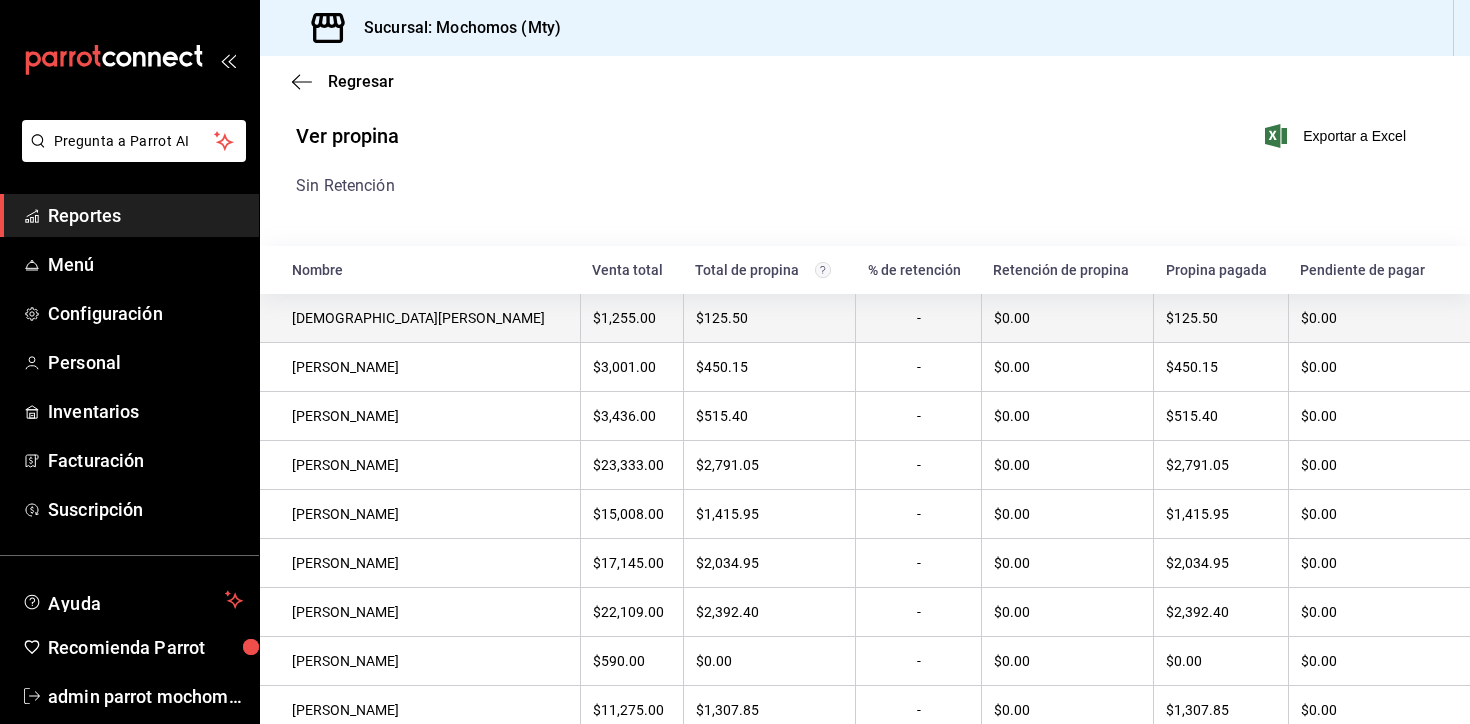 click on "$125.50" at bounding box center [769, 318] 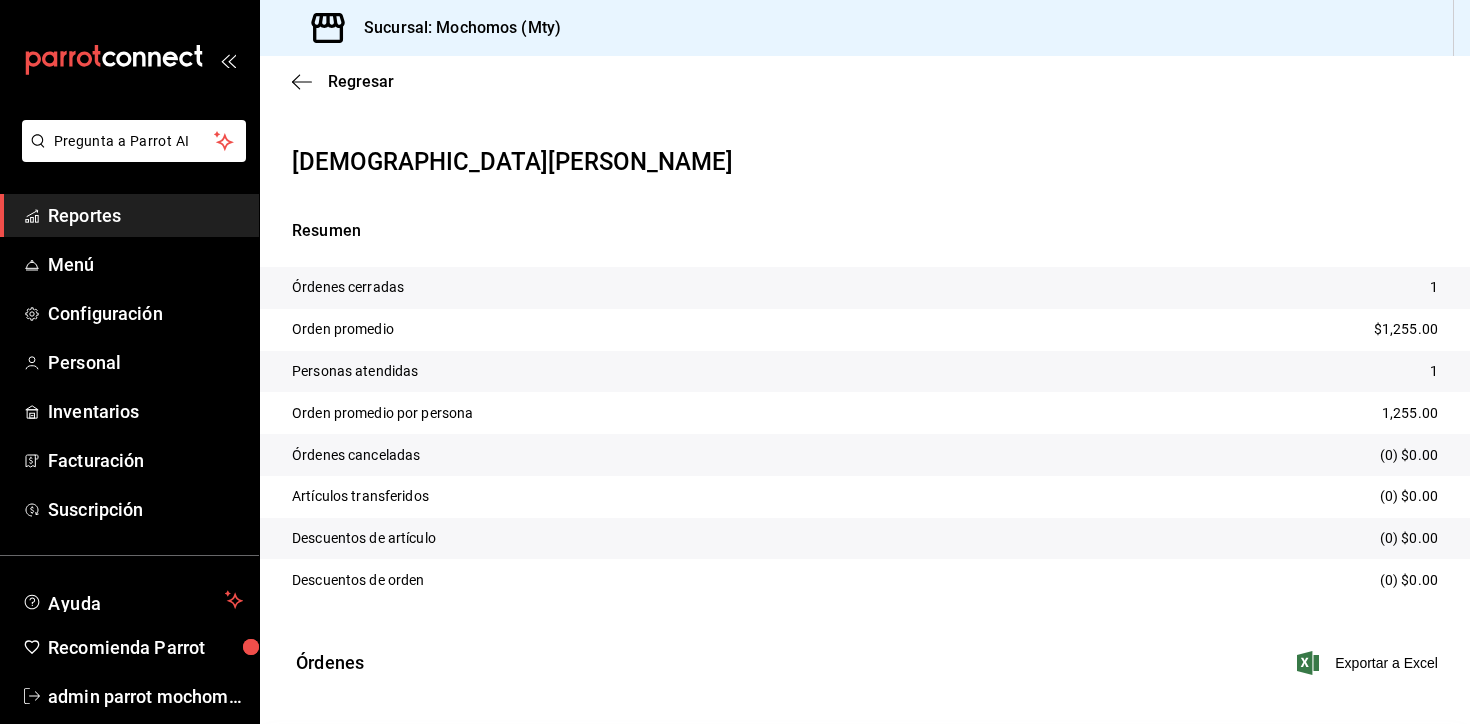 scroll, scrollTop: 138, scrollLeft: 0, axis: vertical 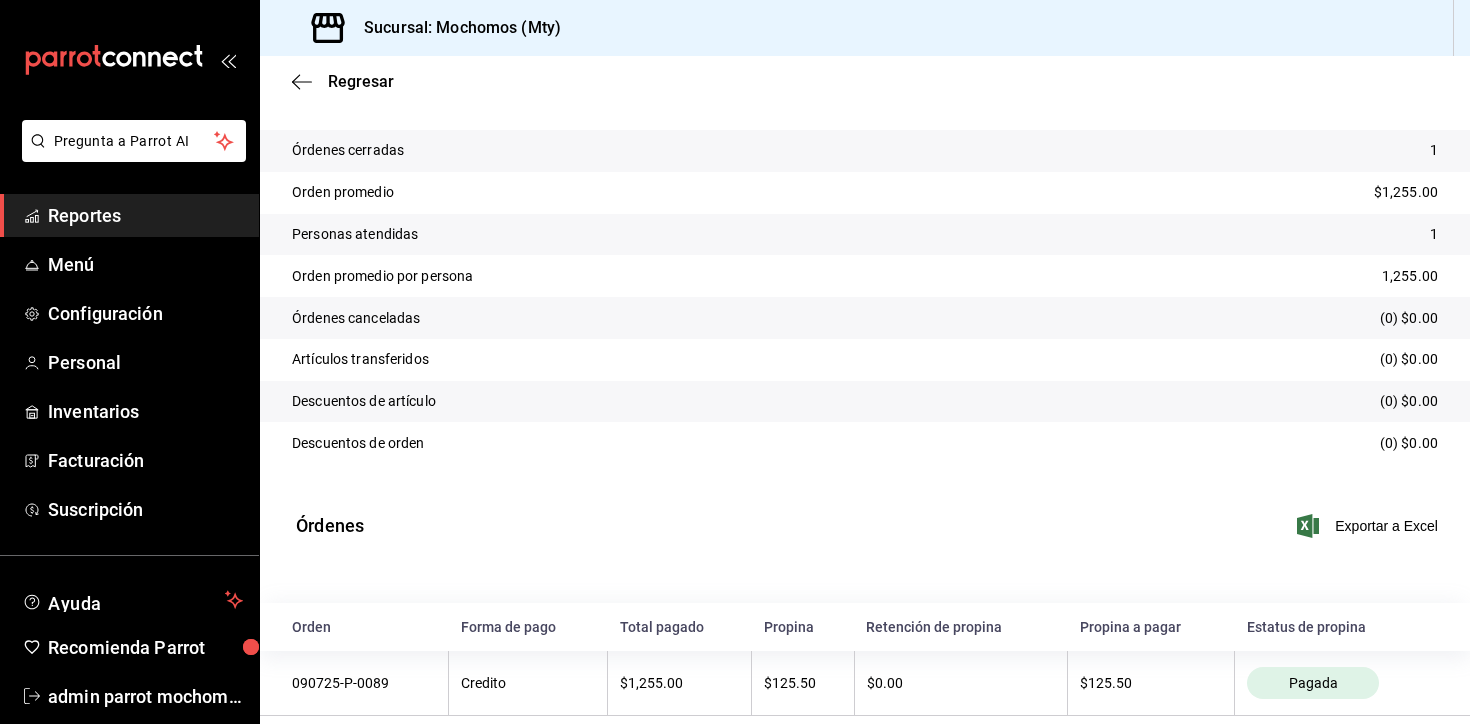 click on "Descuentos de orden (0)  $0.00" at bounding box center [865, 443] 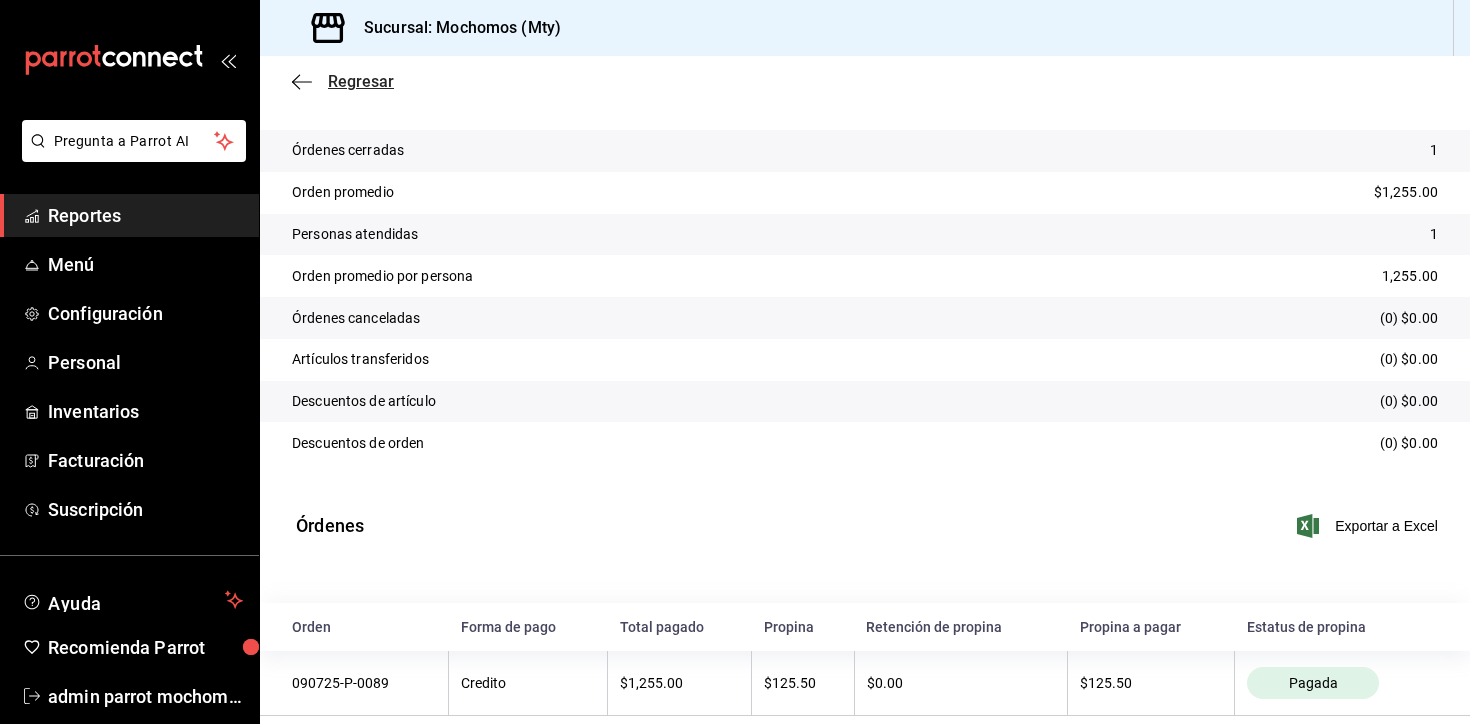 click 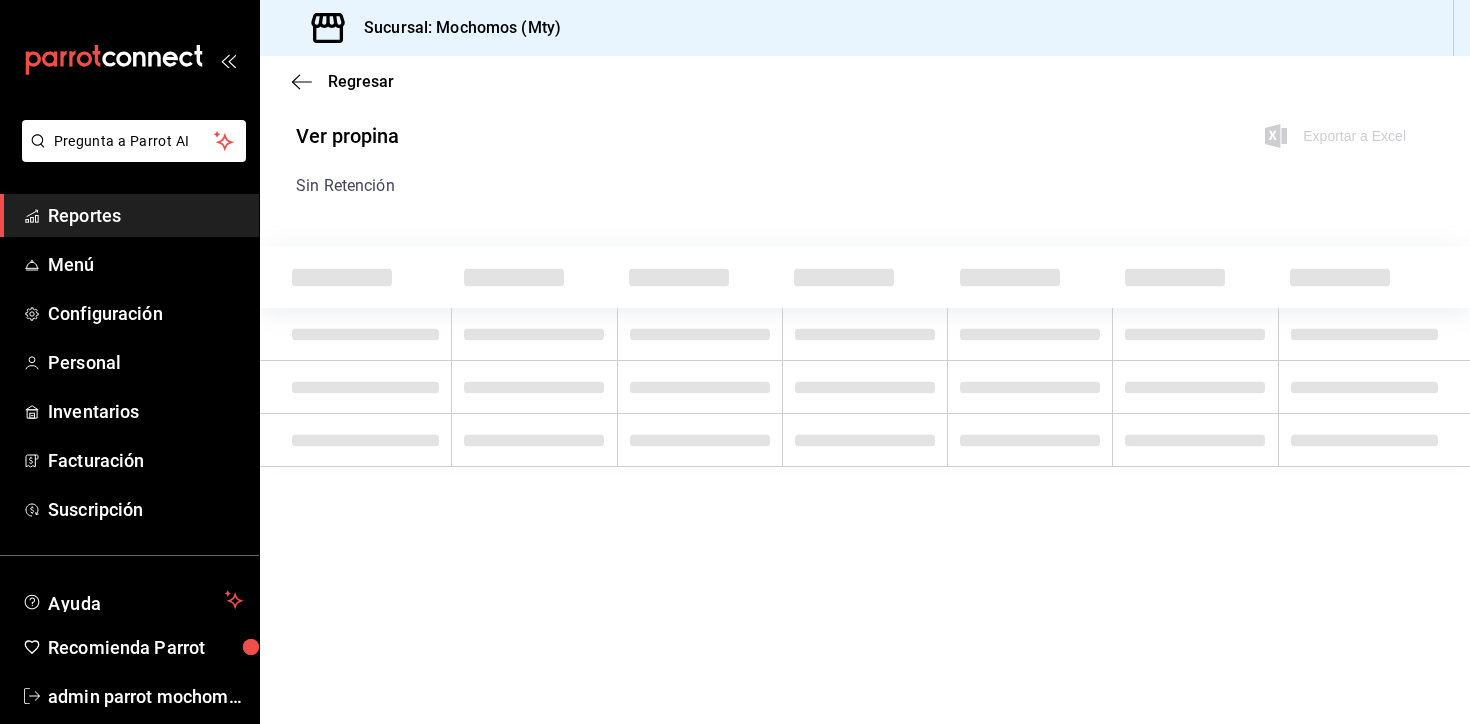 scroll, scrollTop: 0, scrollLeft: 0, axis: both 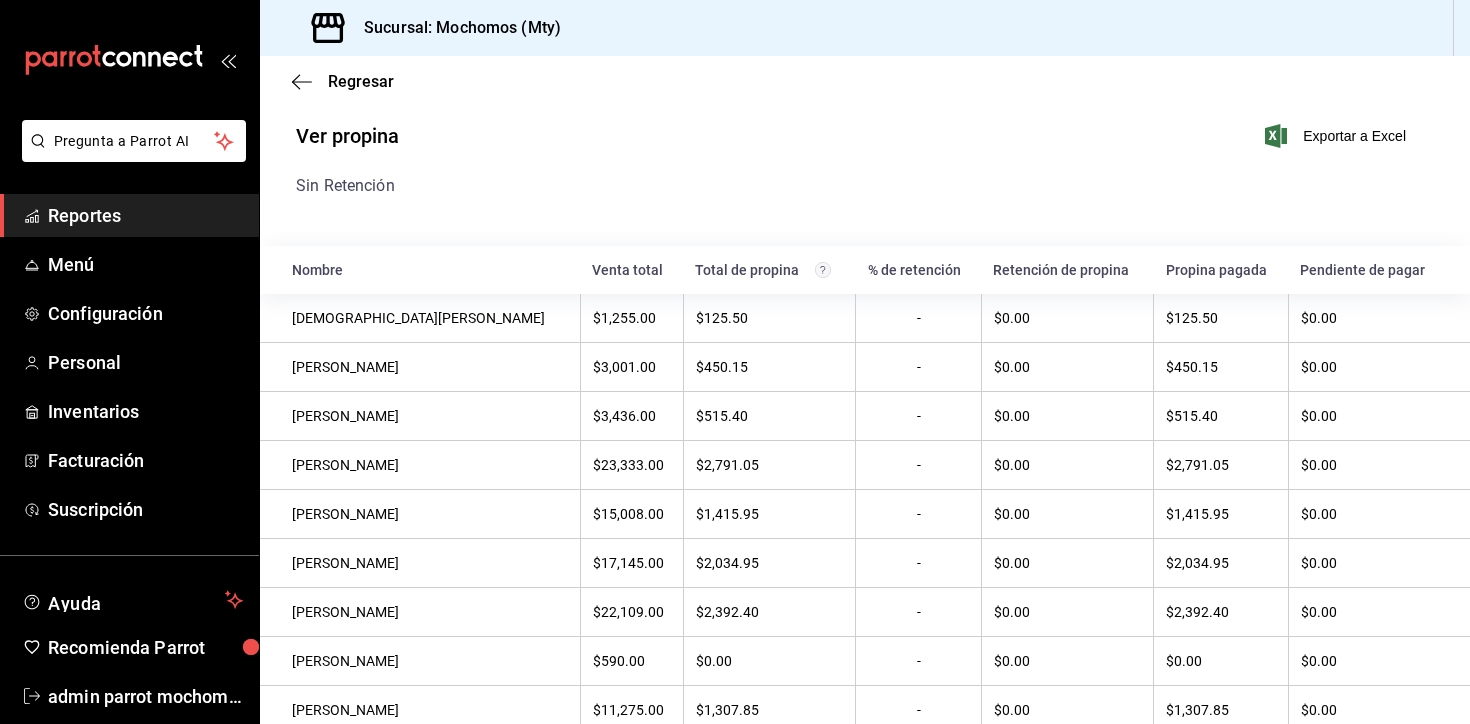 click on "Ver propina Exportar a Excel" at bounding box center (851, 148) 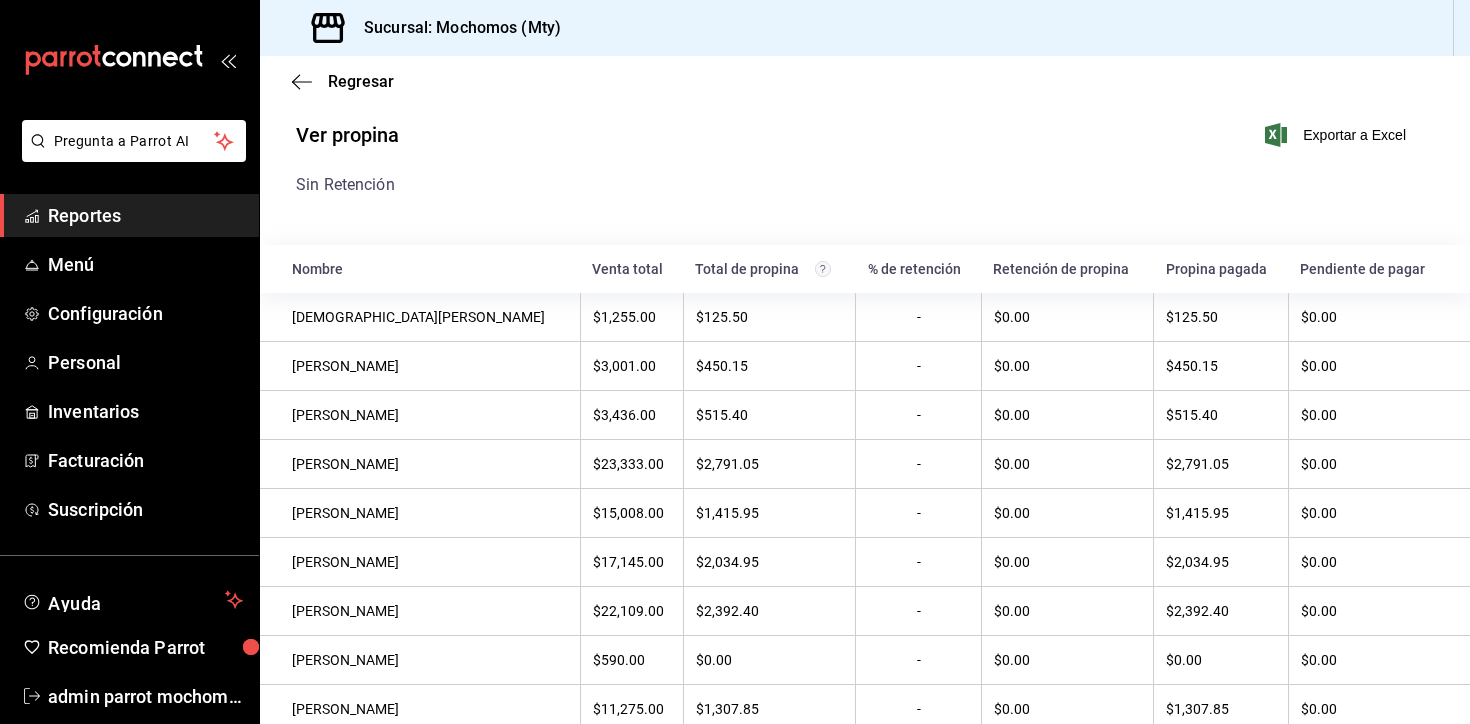 scroll, scrollTop: 0, scrollLeft: 0, axis: both 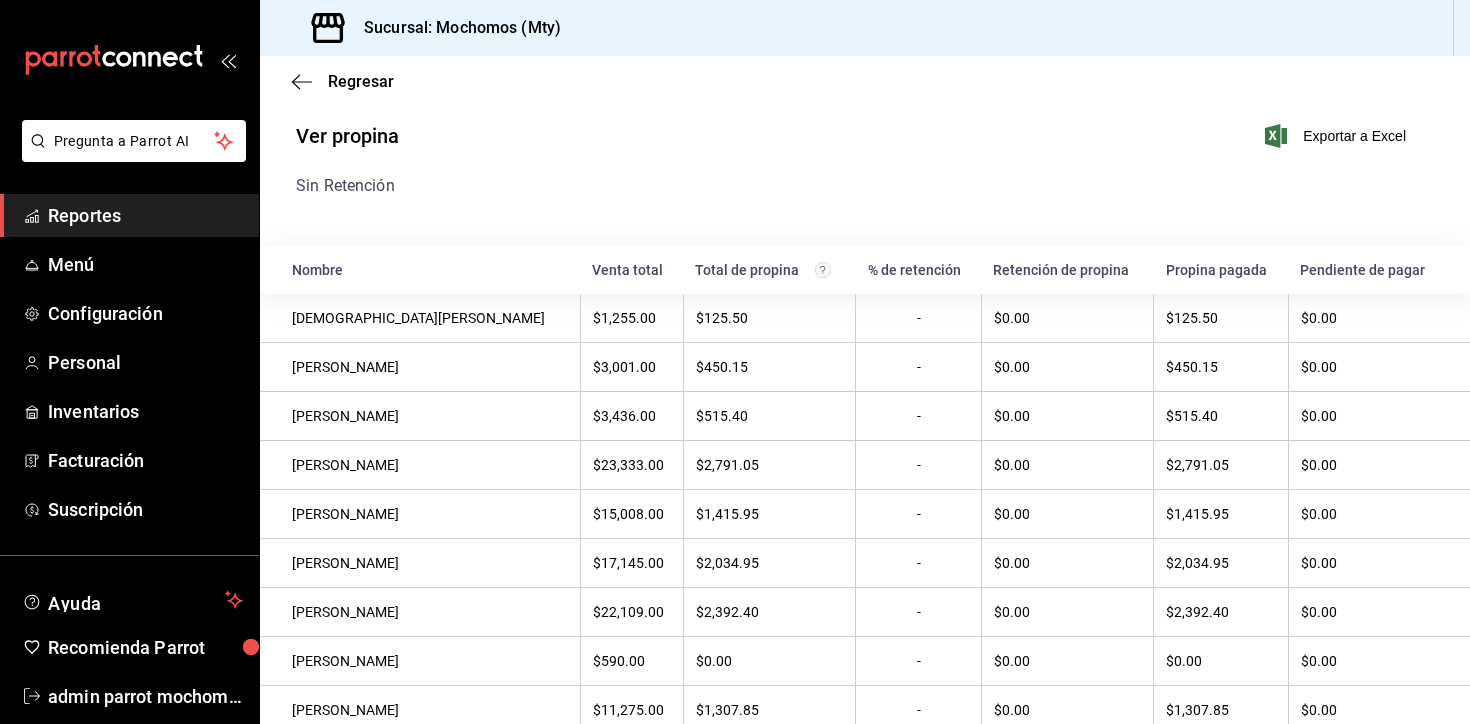 click on "Sin Retención" at bounding box center (859, 190) 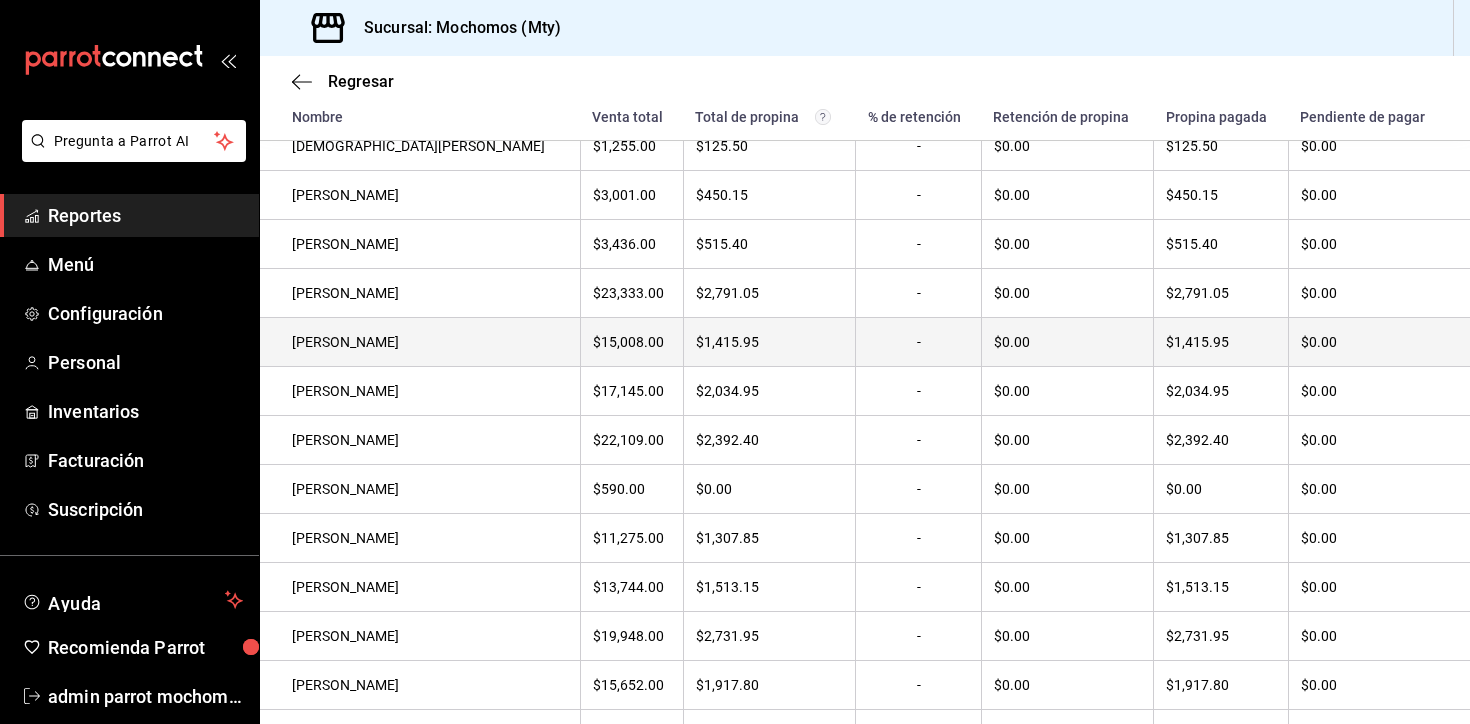 scroll, scrollTop: 0, scrollLeft: 0, axis: both 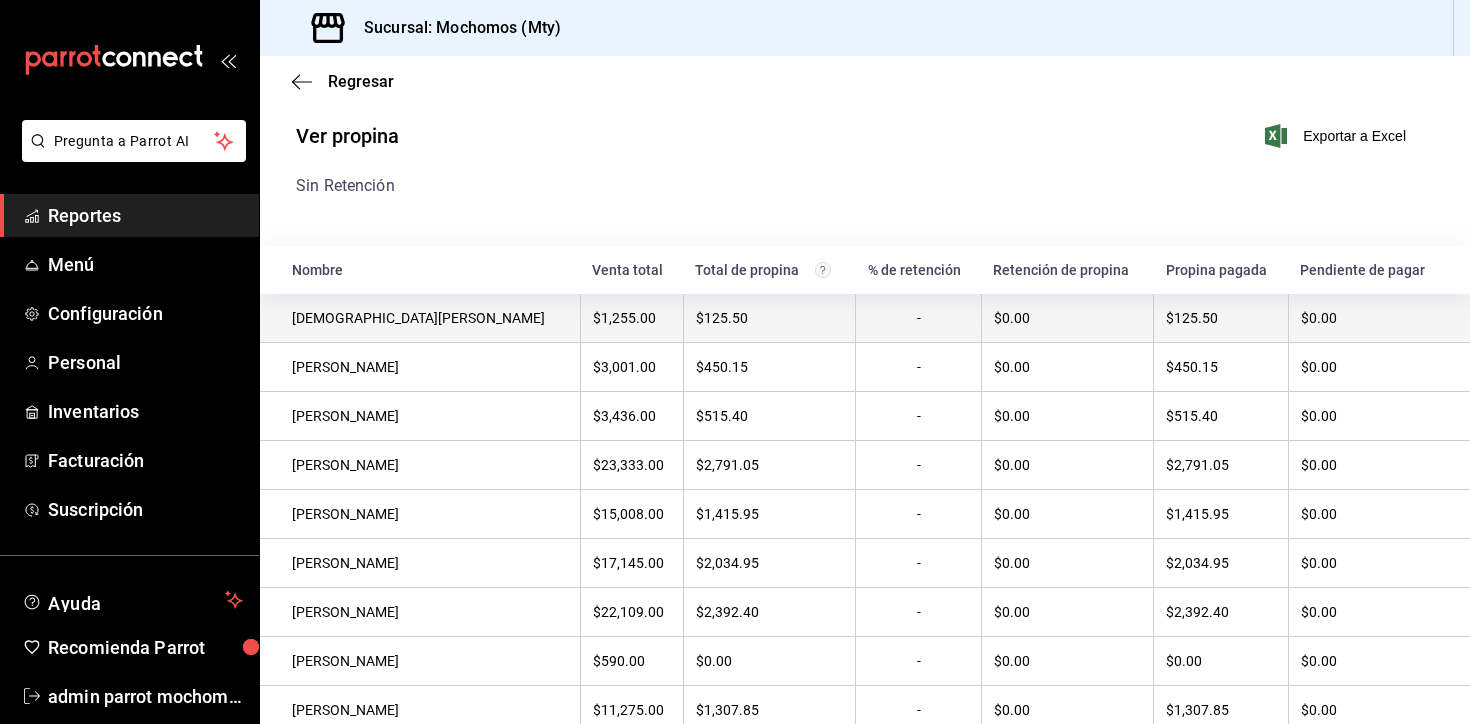 click on "$1,255.00" at bounding box center [631, 318] 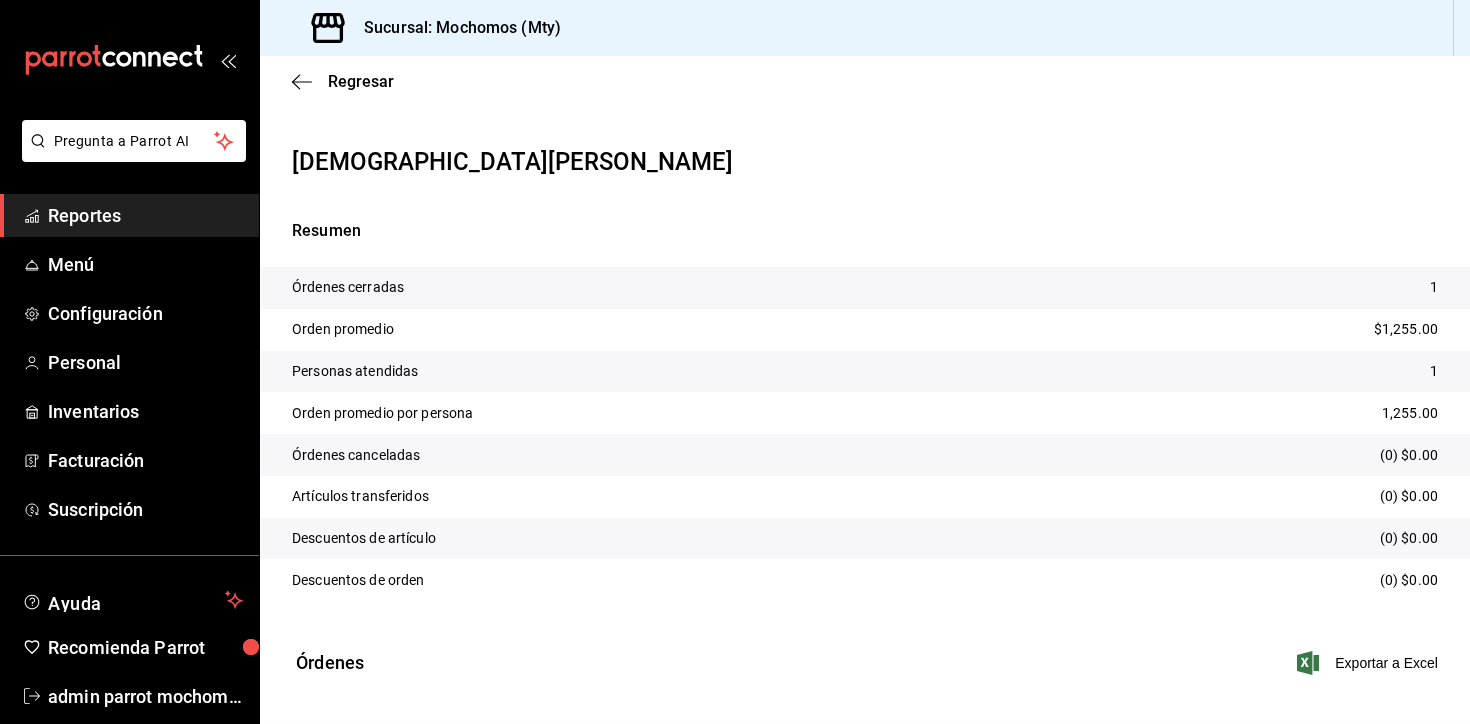 scroll, scrollTop: 138, scrollLeft: 0, axis: vertical 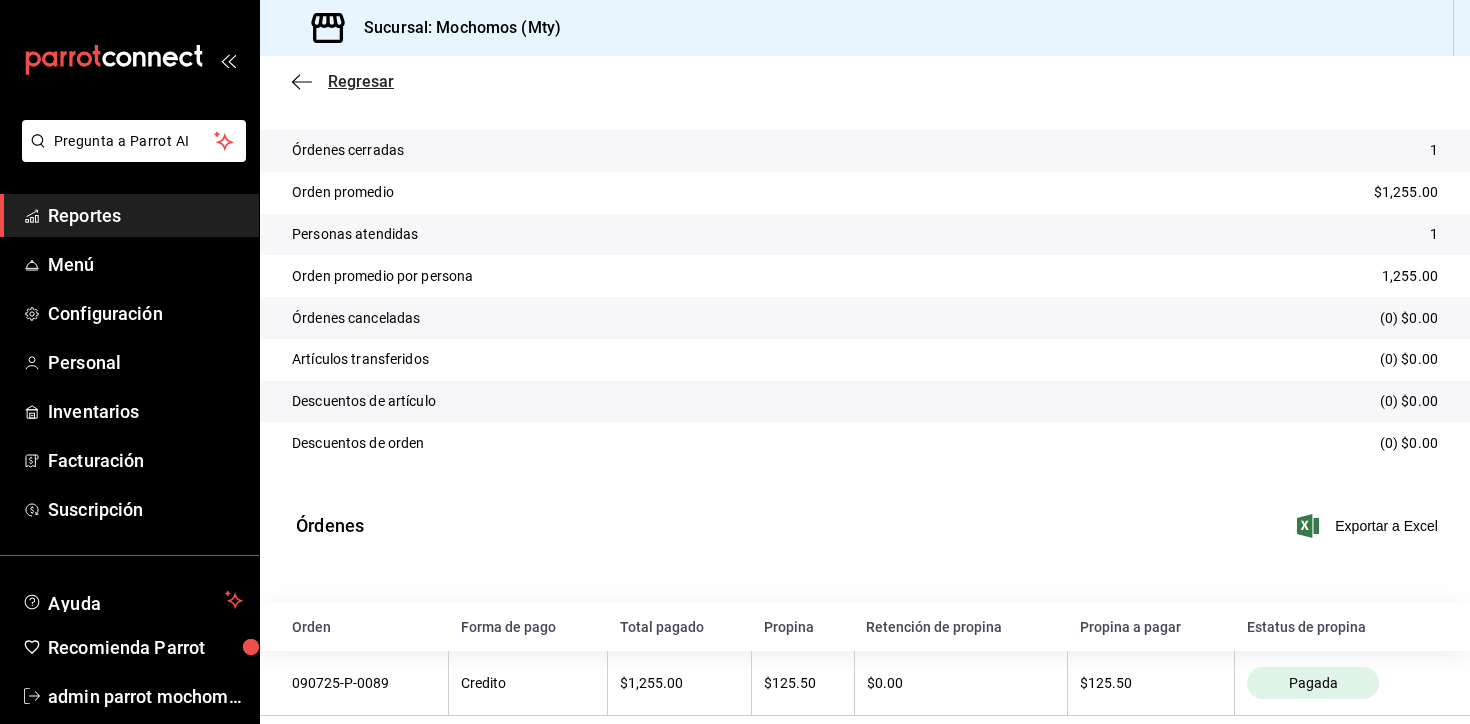 click 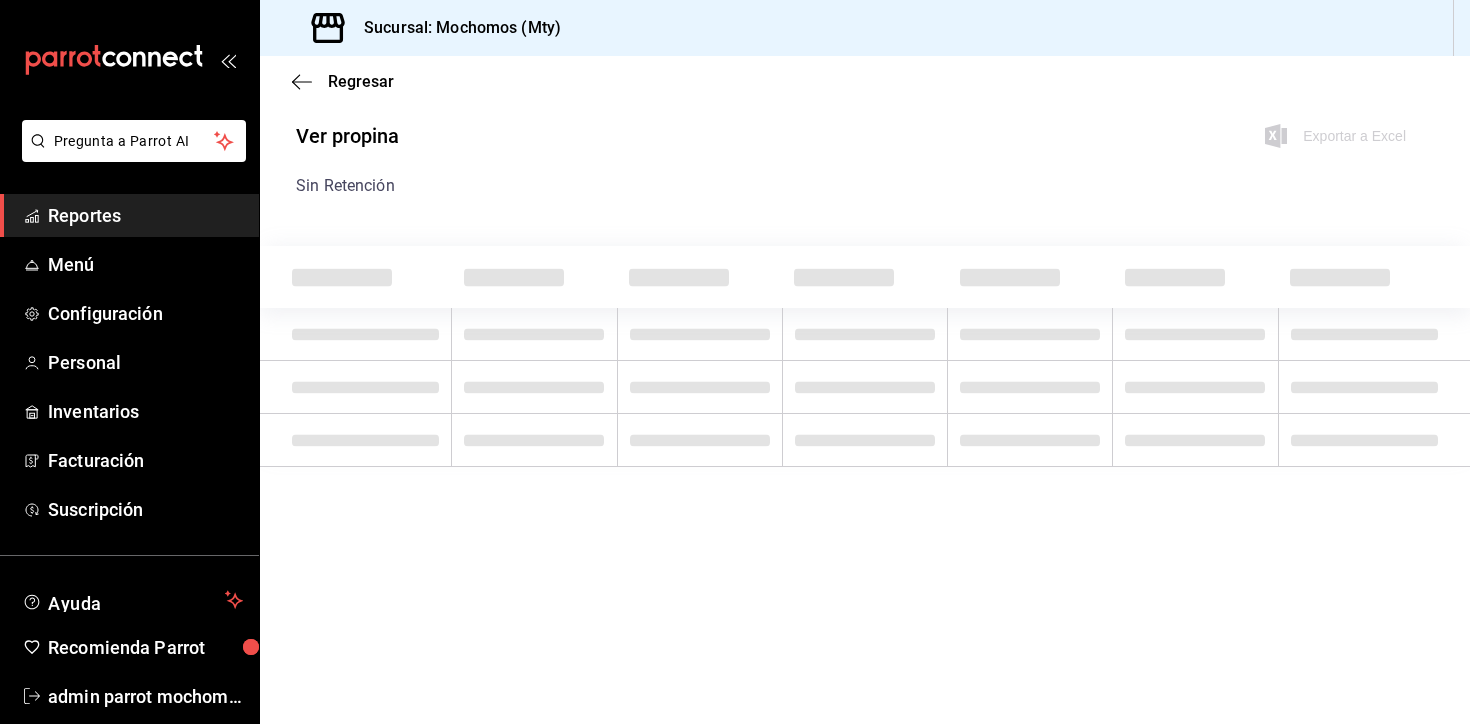scroll, scrollTop: 0, scrollLeft: 0, axis: both 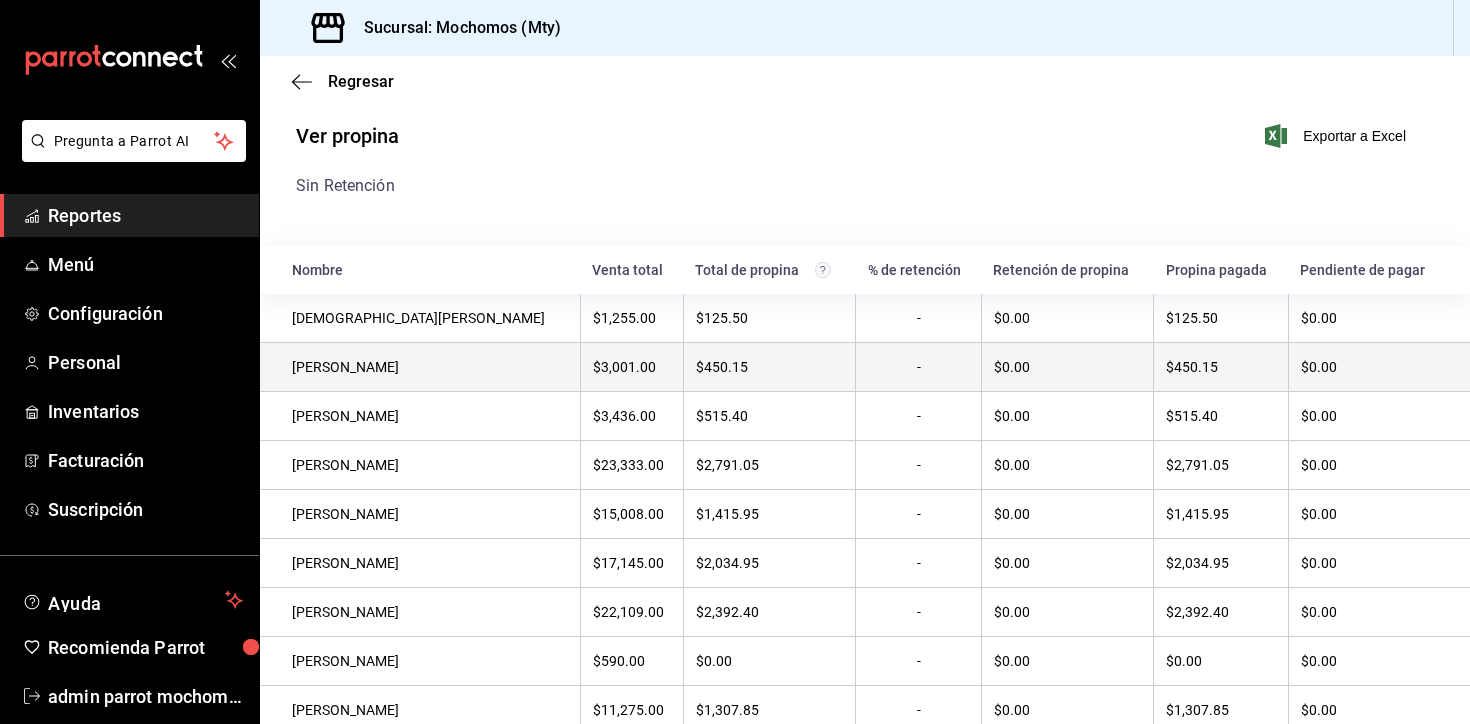 click on "[PERSON_NAME]" at bounding box center [430, 367] 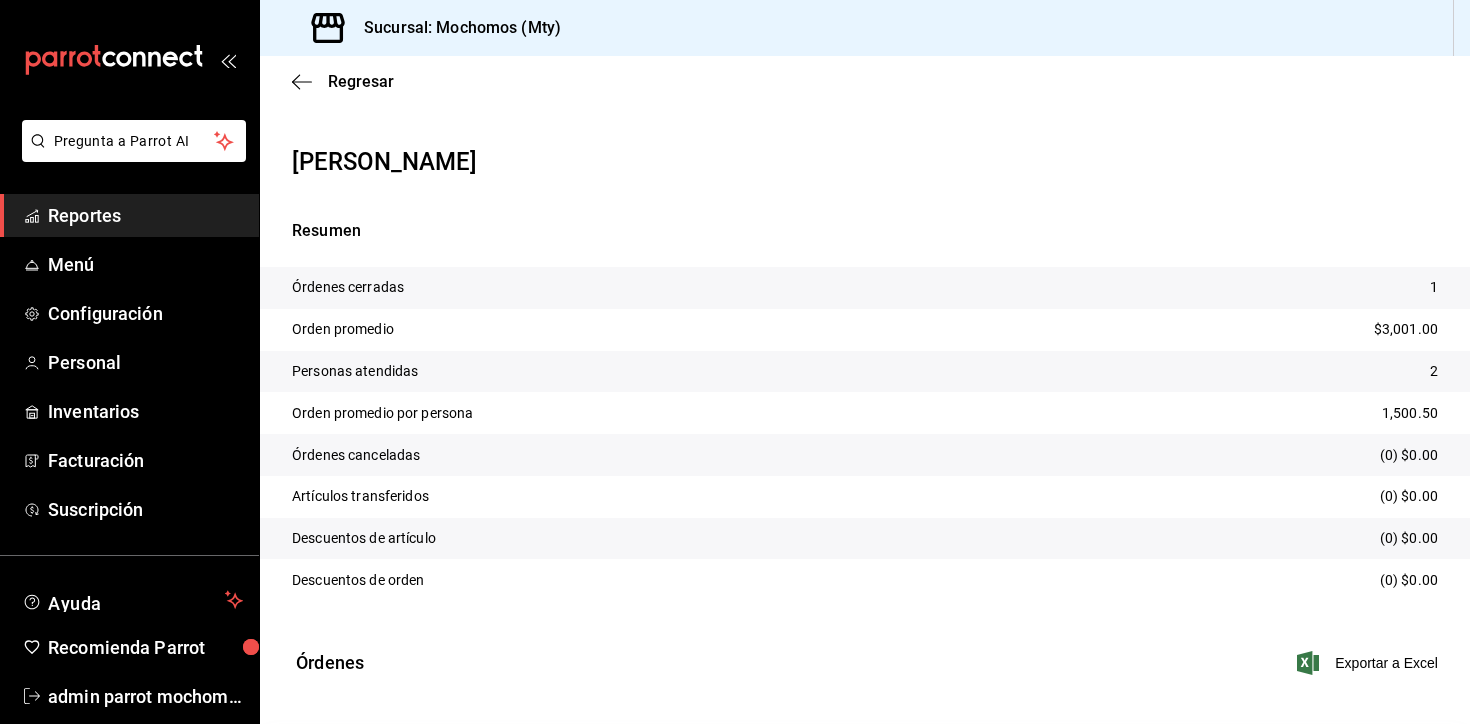 scroll, scrollTop: 138, scrollLeft: 0, axis: vertical 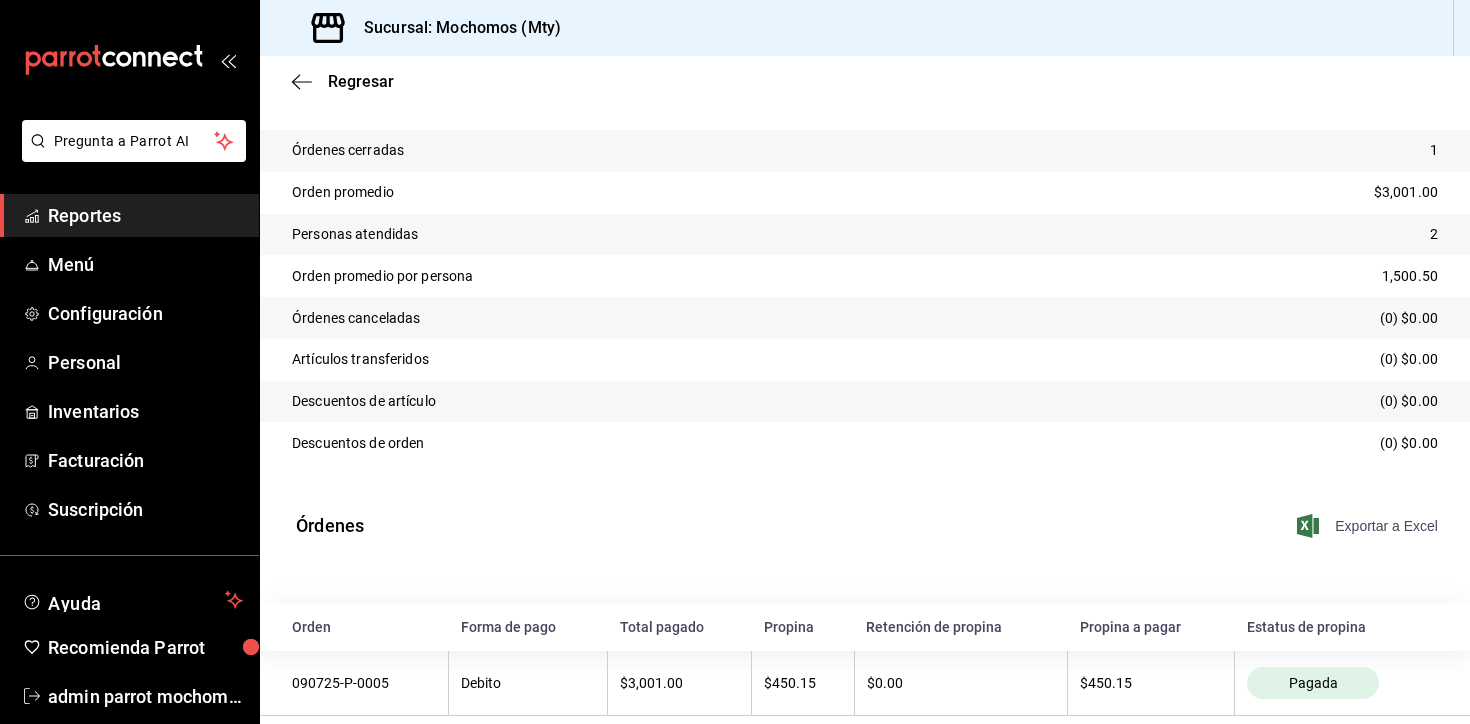 click on "Exportar a Excel" at bounding box center [1369, 526] 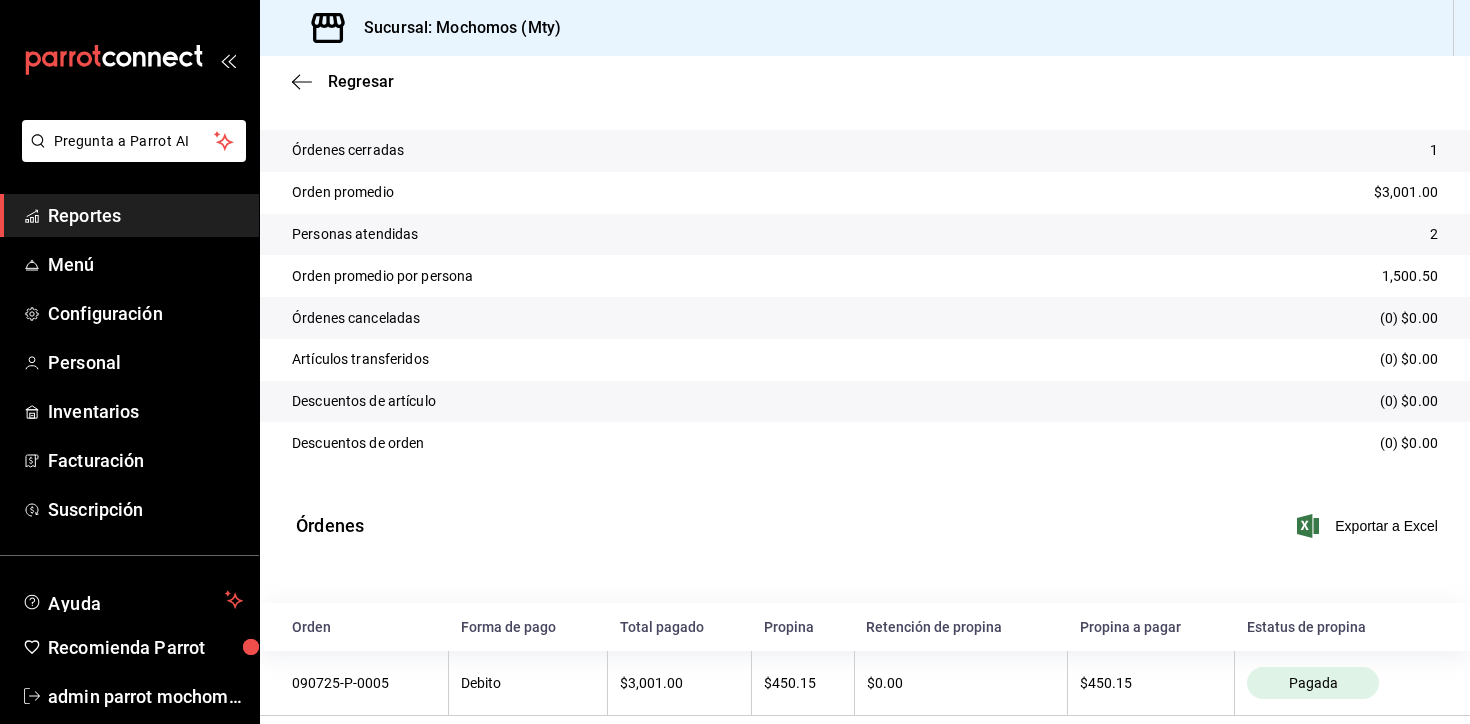 click on "Descuentos de orden (0)  $0.00" at bounding box center [865, 443] 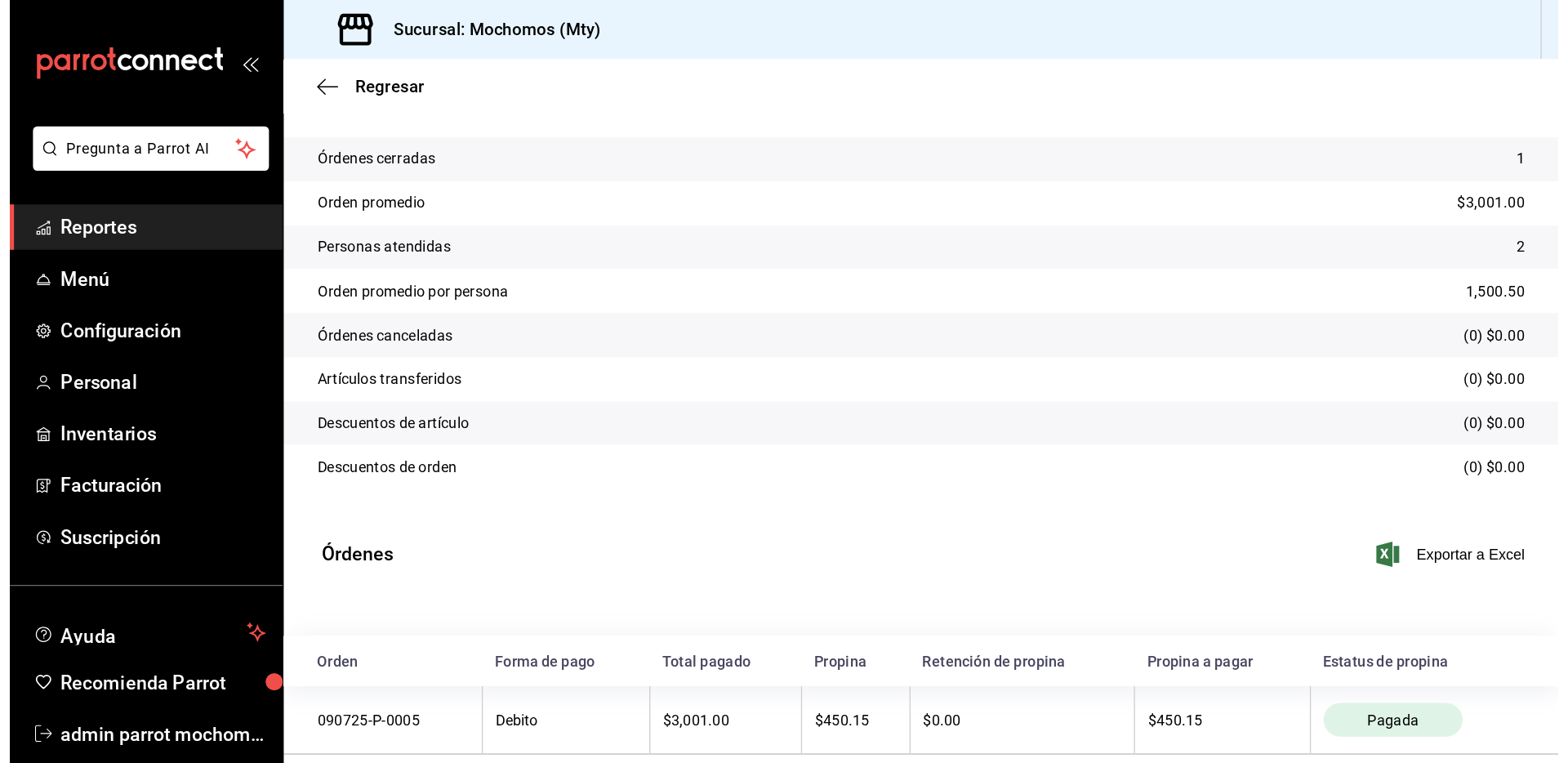 scroll, scrollTop: 0, scrollLeft: 0, axis: both 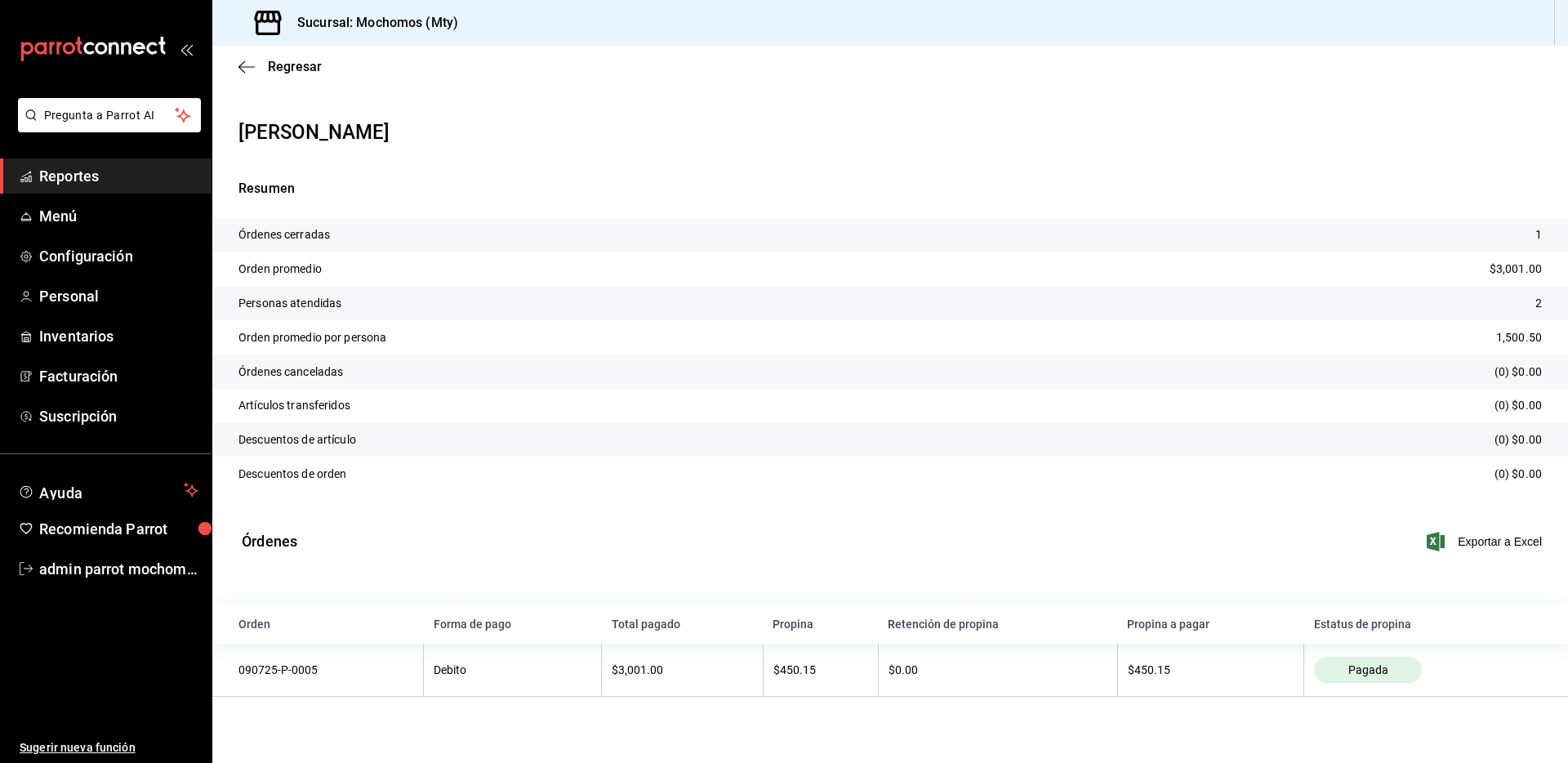drag, startPoint x: 488, startPoint y: 230, endPoint x: 399, endPoint y: 166, distance: 109.62208 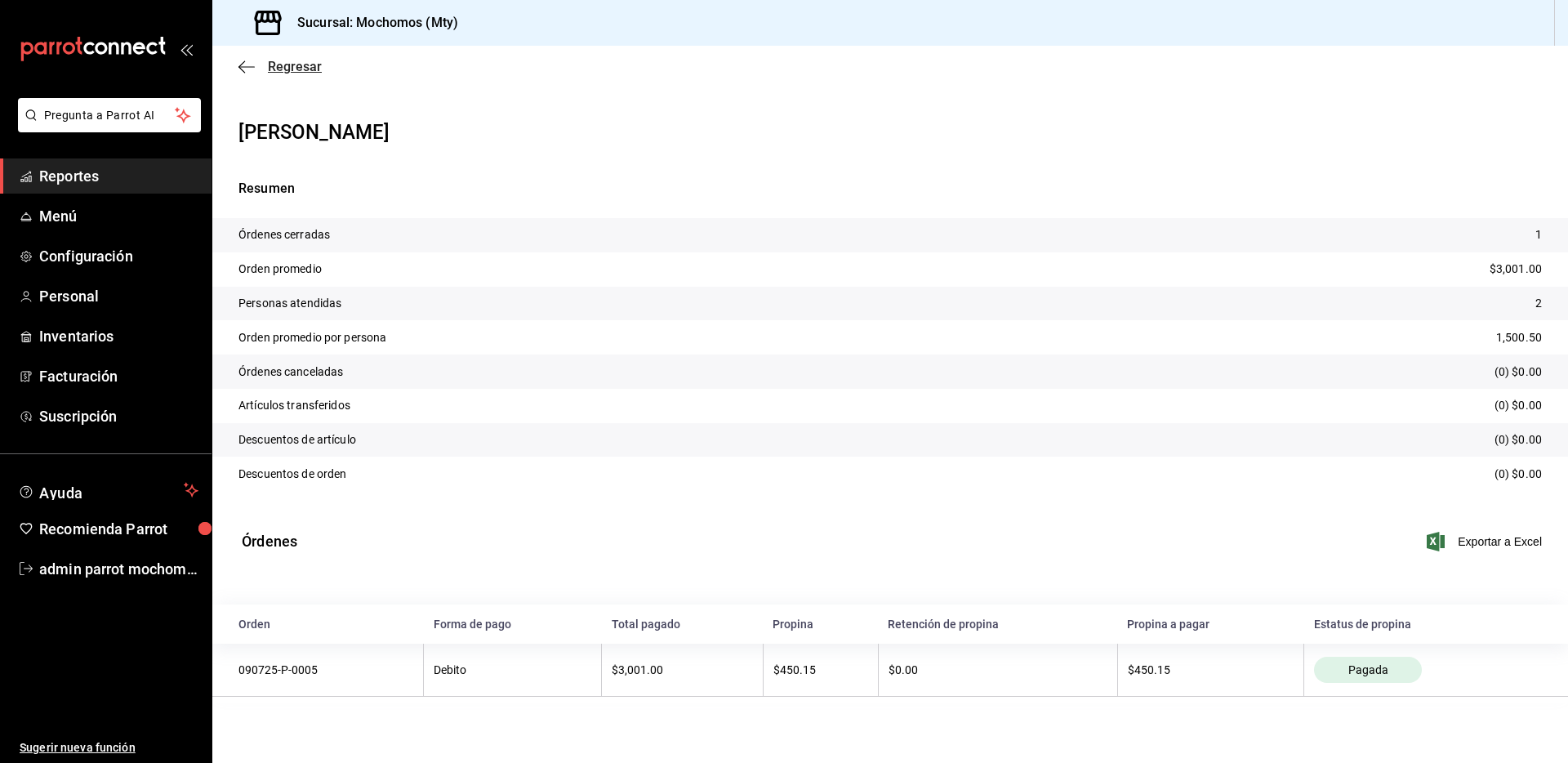 click 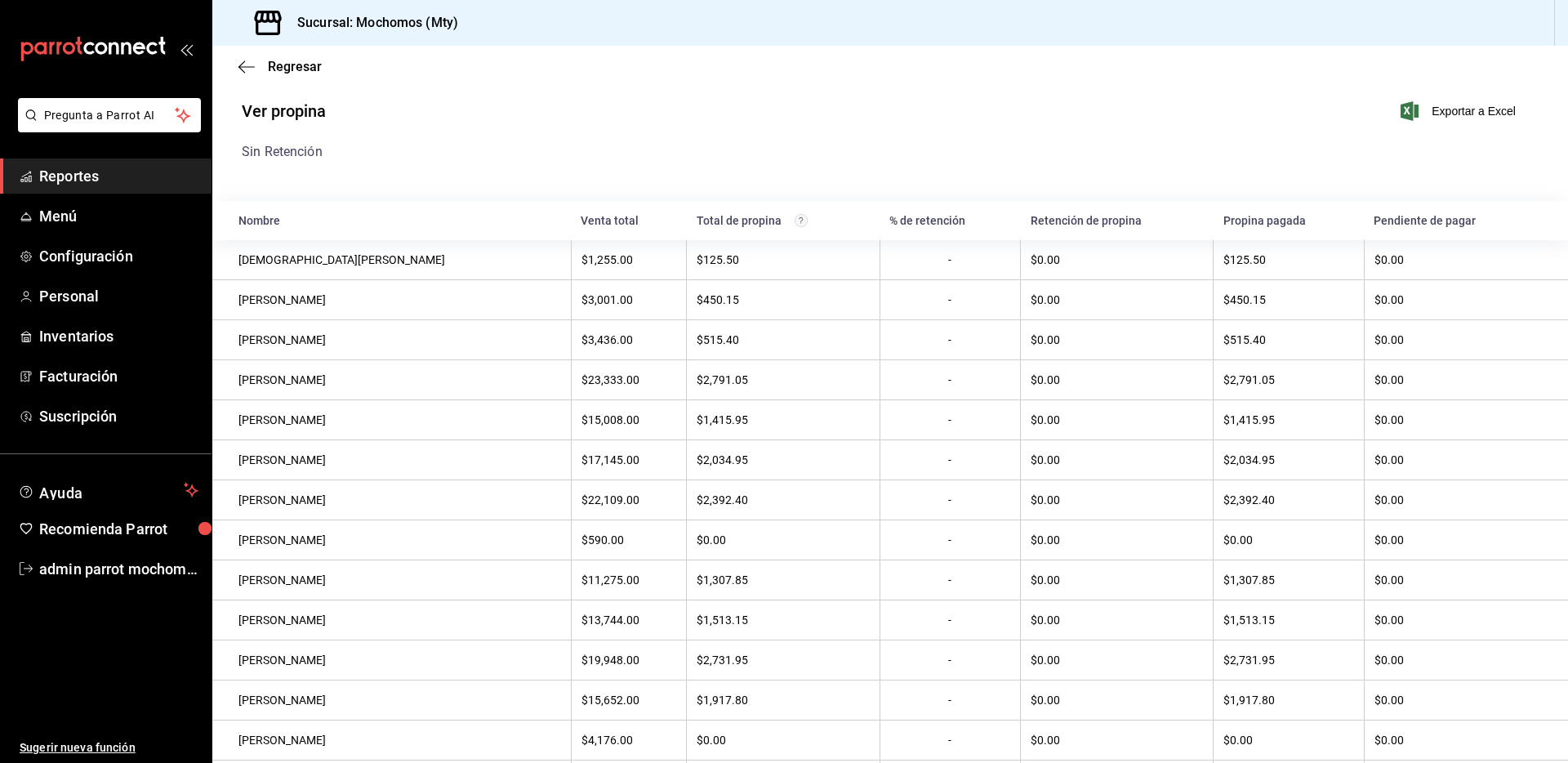 click on "Regresar Ver propina Exportar a Excel Sin Retención Nombre Venta total Total de propina % de retención Retención de propina Propina pagada Pendiente de pagar [PERSON_NAME] $1,255.00 $125.50 - $0.00 $125.50 $0.00 [PERSON_NAME] $3,001.00 $450.15 - $0.00 $450.15 $0.00 [PERSON_NAME] $3,436.00 $515.40 - $0.00 $515.40 $0.00 [PERSON_NAME] $23,333.00 $2,791.05 - $0.00 $2,791.05 $0.00 [PERSON_NAME] $15,008.00 $1,415.95 - $0.00 $1,415.95 $0.00 [PERSON_NAME] $17,145.00 $2,034.95 - $0.00 $2,034.95 $0.00 [PERSON_NAME] $22,109.00 $2,392.40 - $0.00 $2,392.40 $0.00 [PERSON_NAME] $590.00 $0.00 - $0.00 $0.00 $0.00 [PERSON_NAME] $11,275.00 $1,307.85 - $0.00 $1,307.85 $0.00 [PERSON_NAME] $13,744.00 $1,513.15 - $0.00 $1,513.15 $0.00 [PERSON_NAME] $19,948.00 $2,731.95 - $0.00 $2,731.95 $0.00 [PERSON_NAME] $15,652.00 $1,917.80 - $0.00 $1,917.80 $0.00 [PERSON_NAME] $4,176.00 $0.00 - $0.00 $0.00 $0.00 [PERSON_NAME] $15,987.00 $1,862.70 - $0.00 $1,862.70 $0.00 [PERSON_NAME] $28,514.00 $2,217.35 - $0.00" at bounding box center (890, 506) 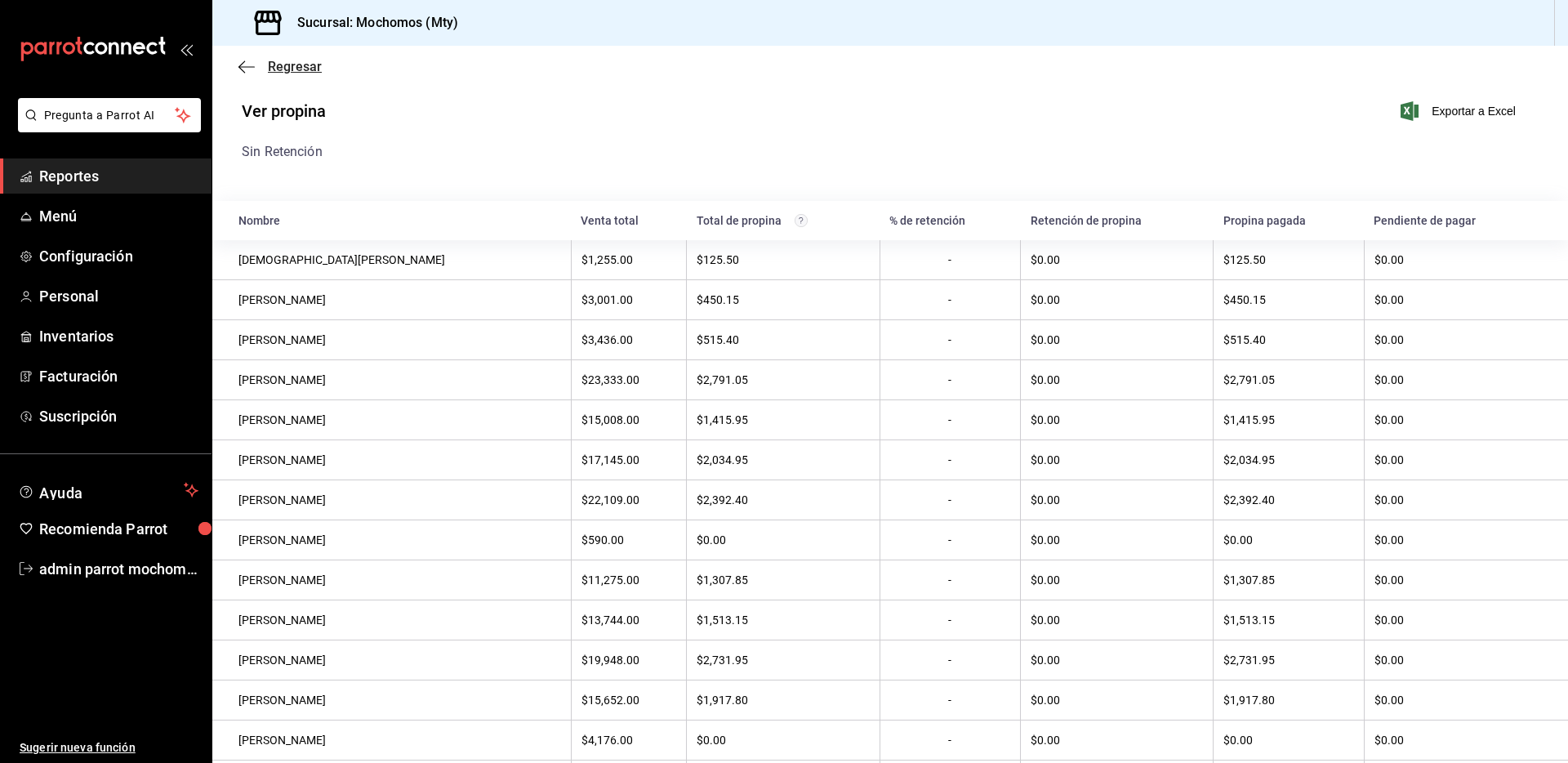 click 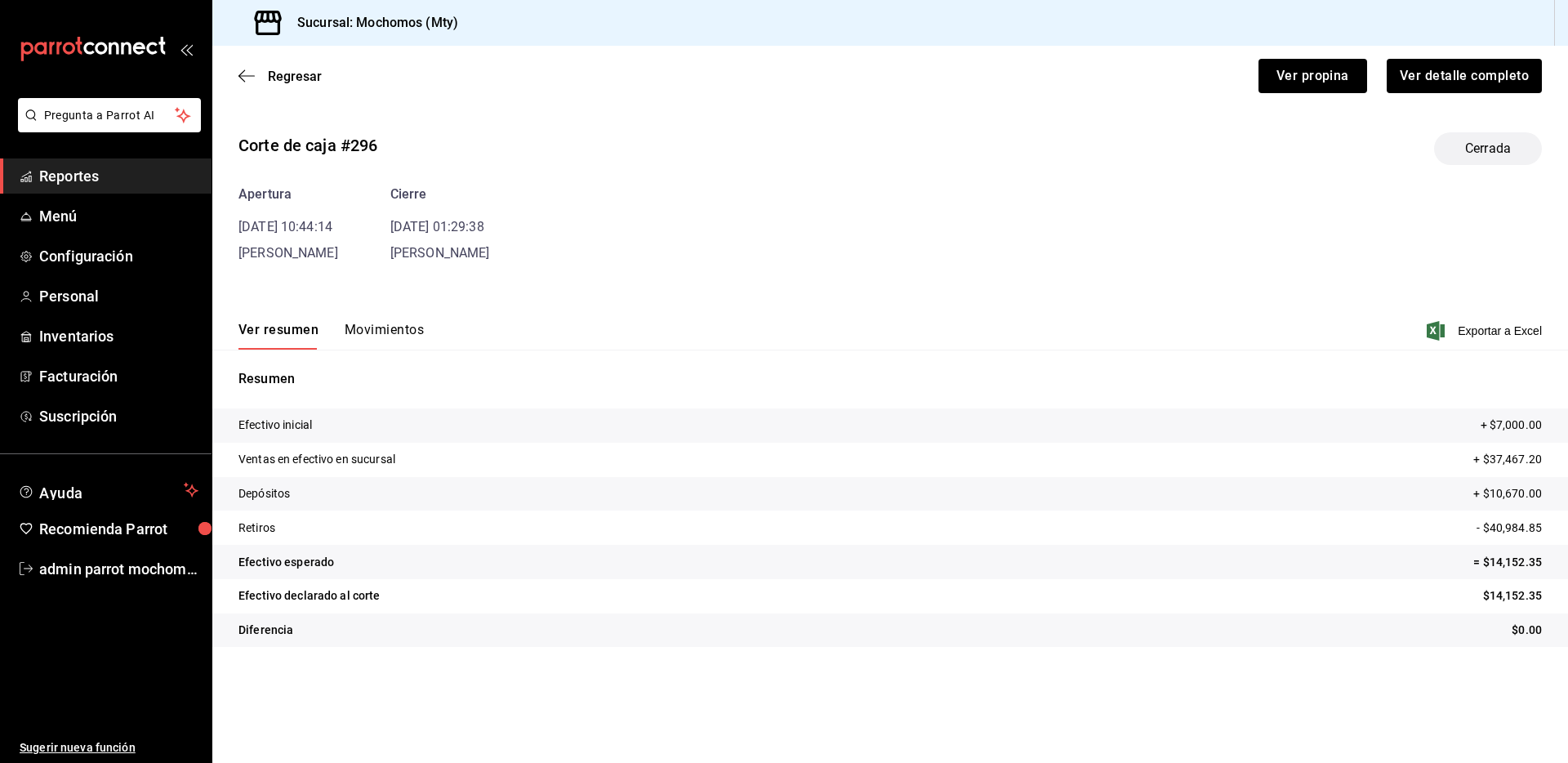click on "Corte de caja  #296 Cerrada" at bounding box center [890, 149] 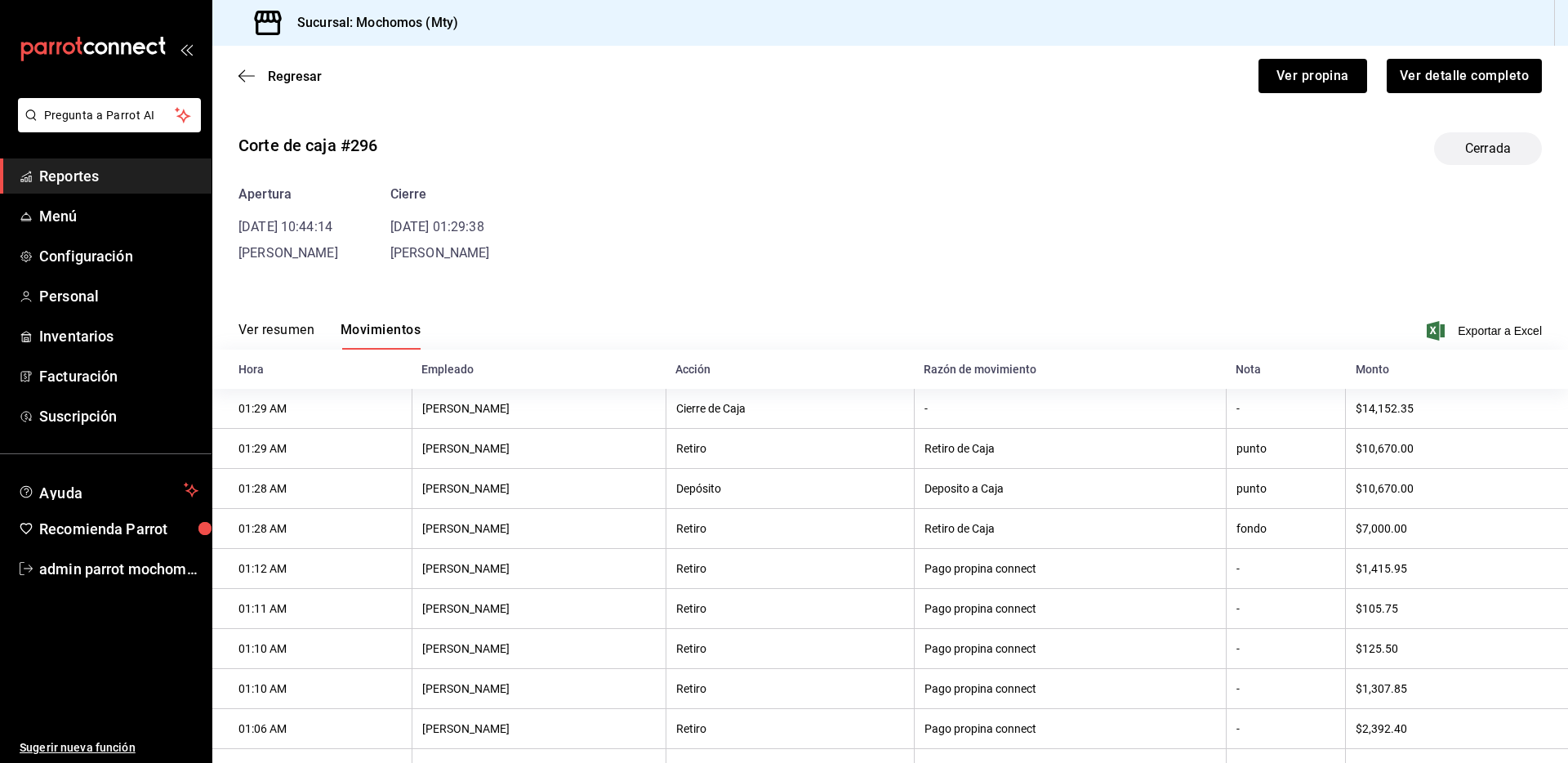 type 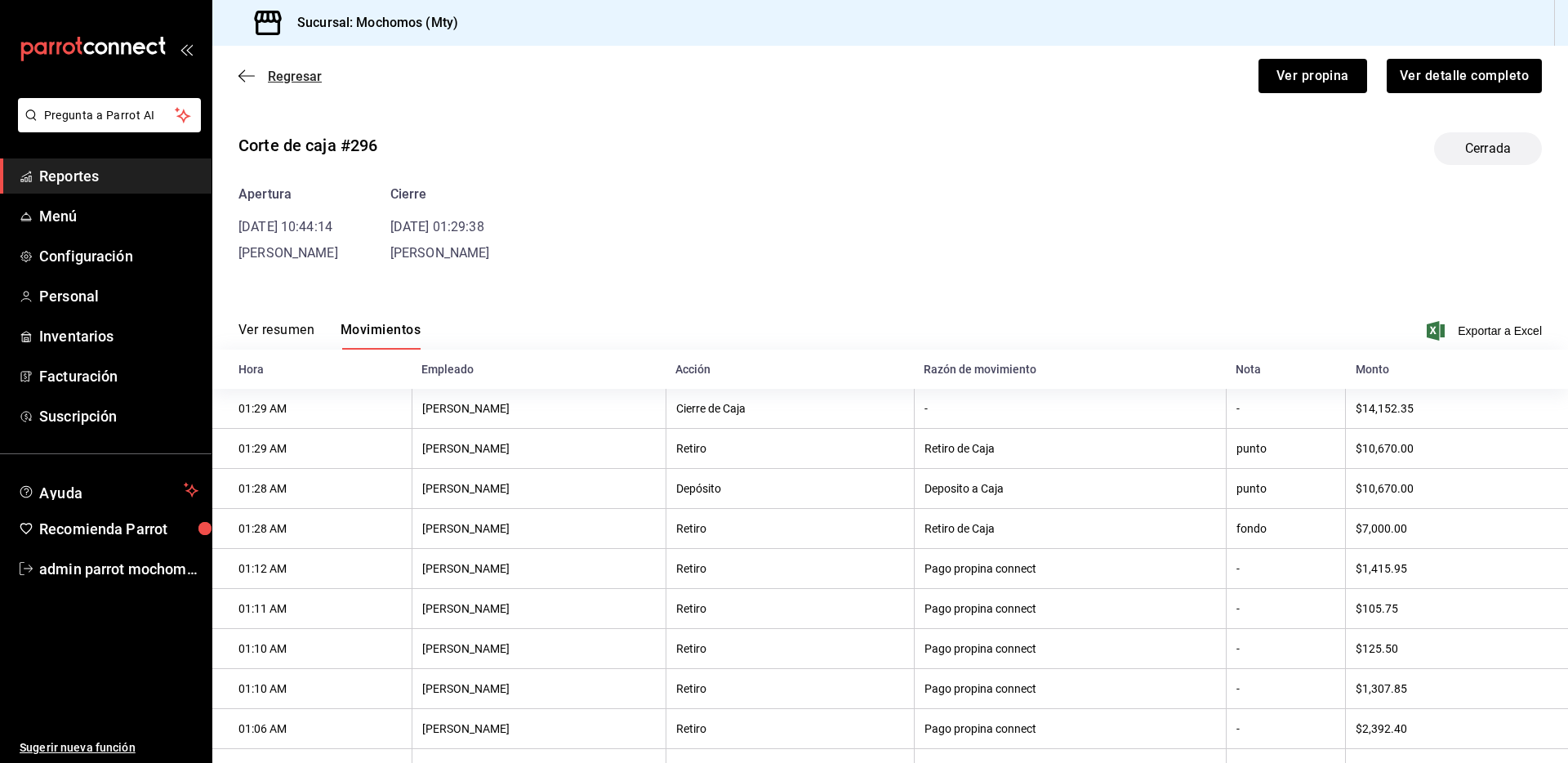 click 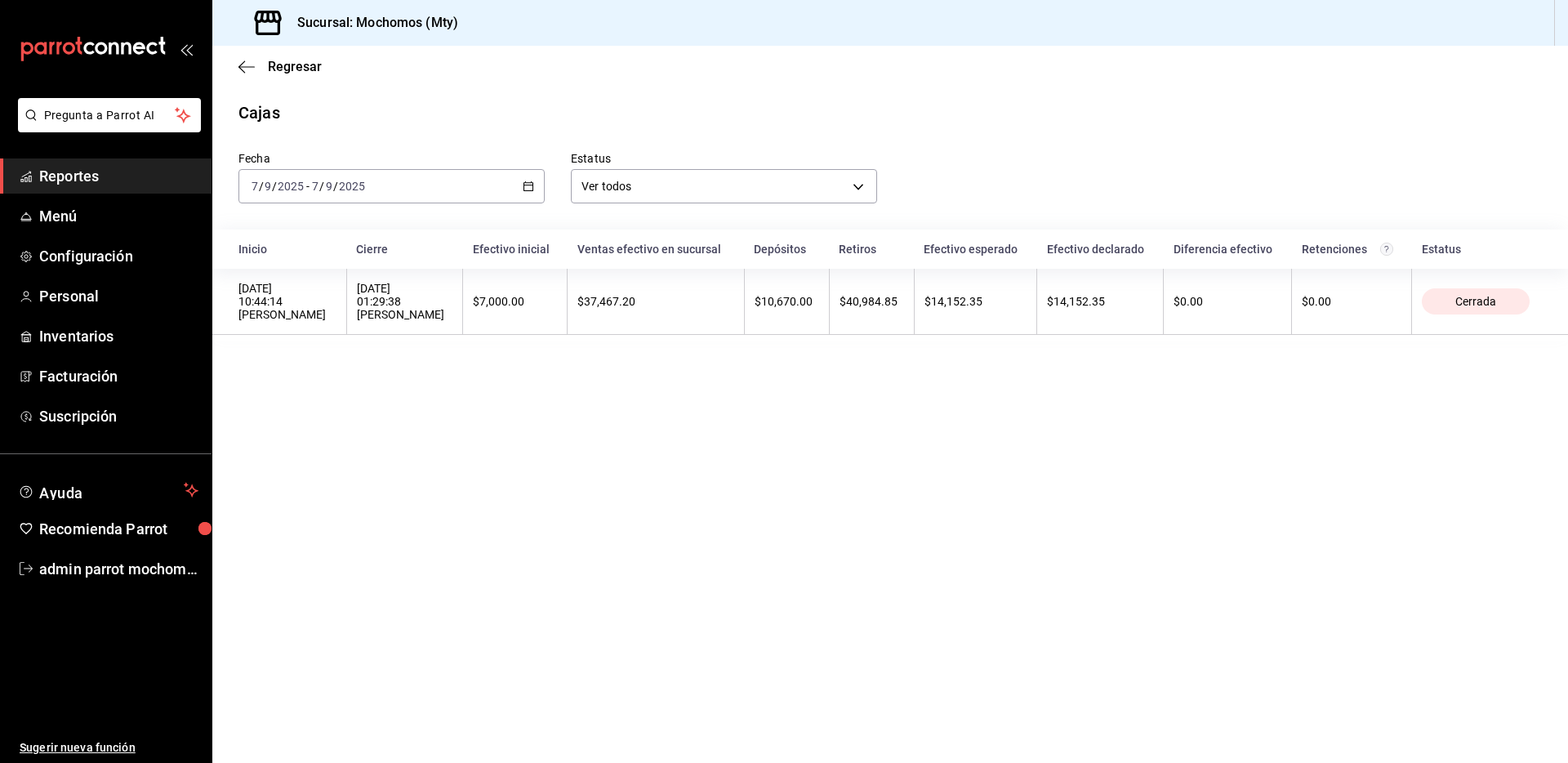 click on "Regresar Cajas Fecha [DATE] [DATE] - [DATE] [DATE] Estatus Ver todos ALL Inicio Cierre Efectivo inicial Ventas efectivo en sucursal Depósitos Retiros Efectivo esperado Efectivo declarado Diferencia efectivo Retenciones Estatus [DATE]
10:44:14
[PERSON_NAME] [DATE]
01:29:38
[PERSON_NAME] $7,000.00 $37,467.20 $10,670.00 $40,984.85 $14,152.35 $14,152.35 $0.00 $0.00 Cerrada" at bounding box center [890, 404] 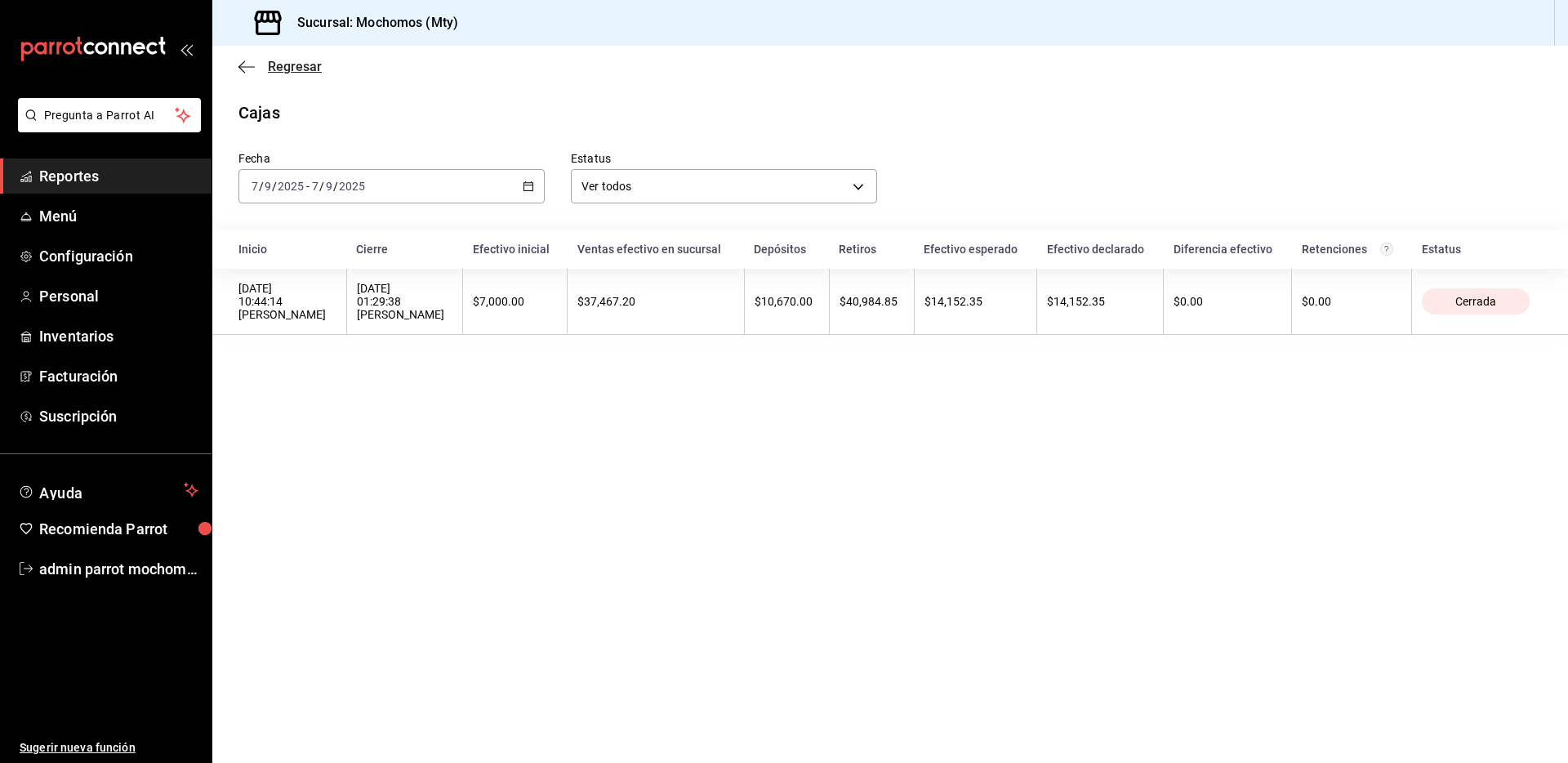 click 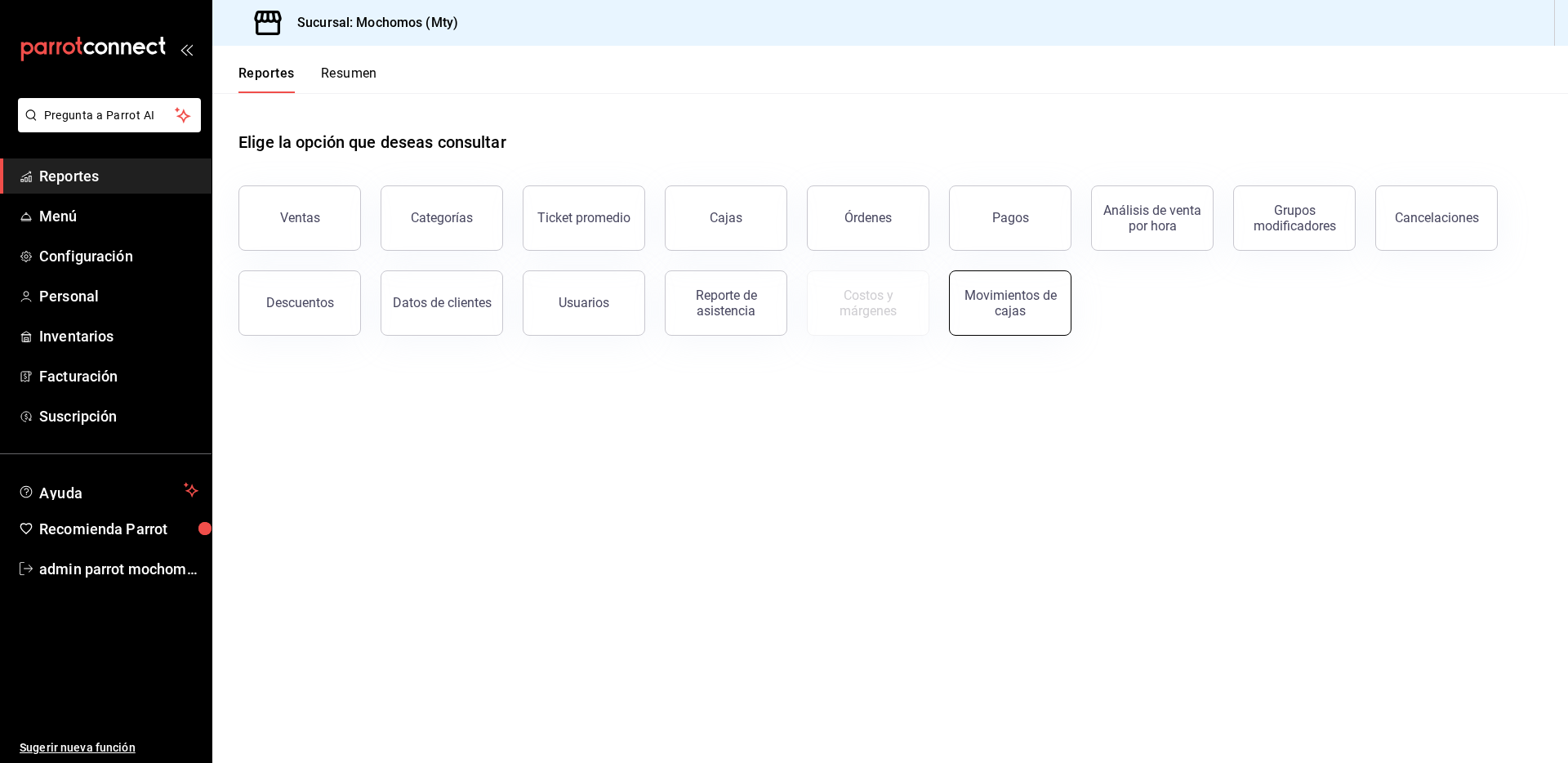 drag, startPoint x: 976, startPoint y: 427, endPoint x: 991, endPoint y: 328, distance: 100.12992 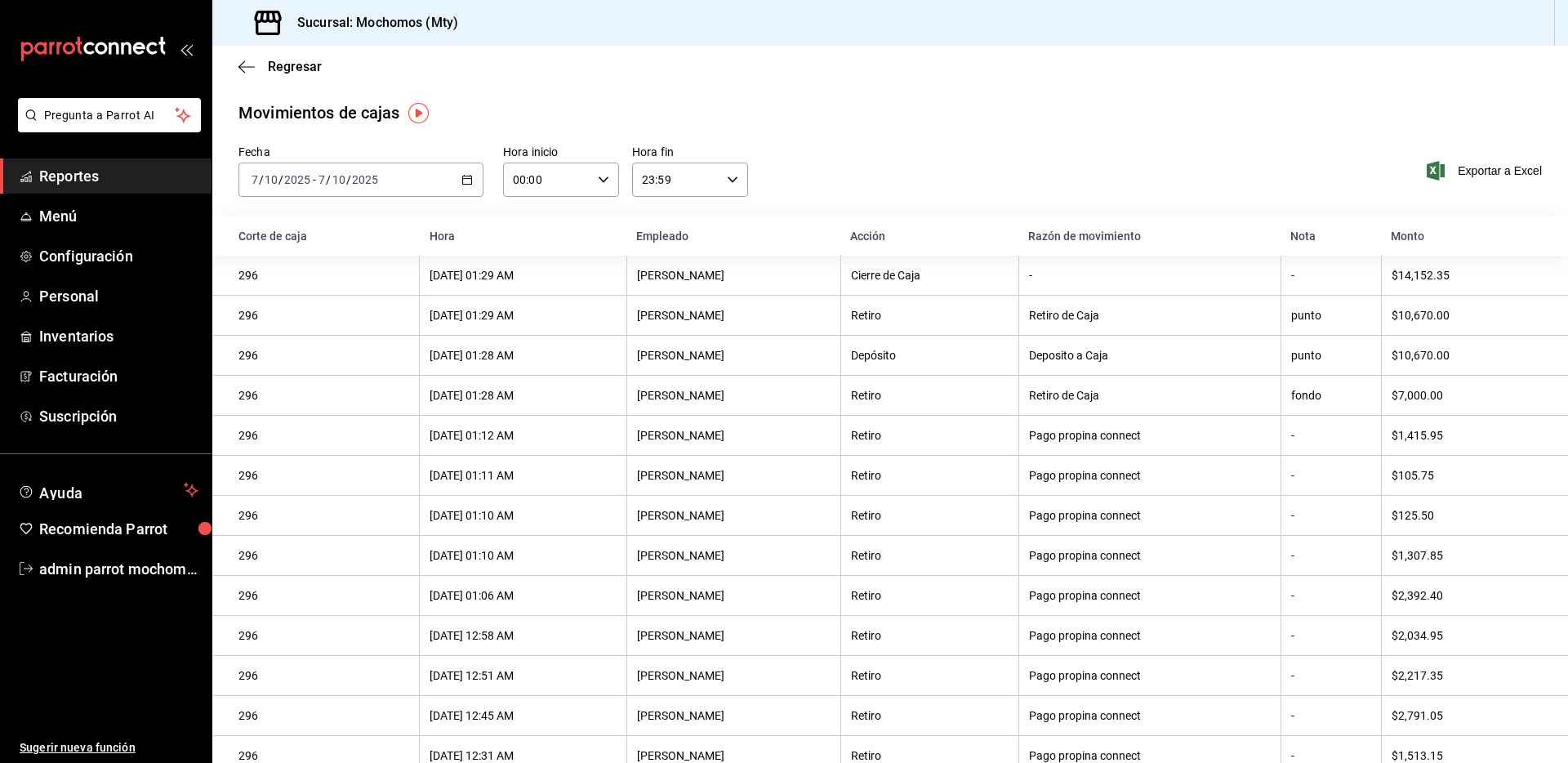 click on "Movimientos [PERSON_NAME] Fecha [DATE] [DATE] - [DATE] [DATE] Hora inicio 00:00 Hora inicio Hora fin 23:59 Hora fin Exportar a Excel Corte de caja Hora Empleado Acción Razón de movimiento Nota Monto 296 [DATE] 01:29 AM [PERSON_NAME] de Caja - - $14,152.35 296 [DATE] 01:29 AM [PERSON_NAME] Retiro Retiro de Caja punto $10,670.00 296 [DATE] 01:28 AM [PERSON_NAME] Deposito a Caja punto $10,670.00 296 [DATE] 01:28 AM [PERSON_NAME] Retiro Retiro de Caja fondo $7,000.00 296 [DATE] 01:12 AM [PERSON_NAME] Retiro Pago propina connect - $1,415.95 296 [DATE] 01:11 AM [PERSON_NAME] Retiro Pago propina connect - $105.75 296 [DATE] 01:10 AM [PERSON_NAME] Retiro Pago propina connect - $125.50 296 [DATE] 01:10 AM [PERSON_NAME] Retiro Pago propina connect - $1,307.85 296 [DATE] 01:06 AM [PERSON_NAME] Retiro Pago propina connect - $2,392.40 296 [DATE] 12:58 AM [PERSON_NAME] Retiro Pago propina connect - $2,034.95 296 [DATE] 12:51 AM [PERSON_NAME] -" at bounding box center (890, 462) 